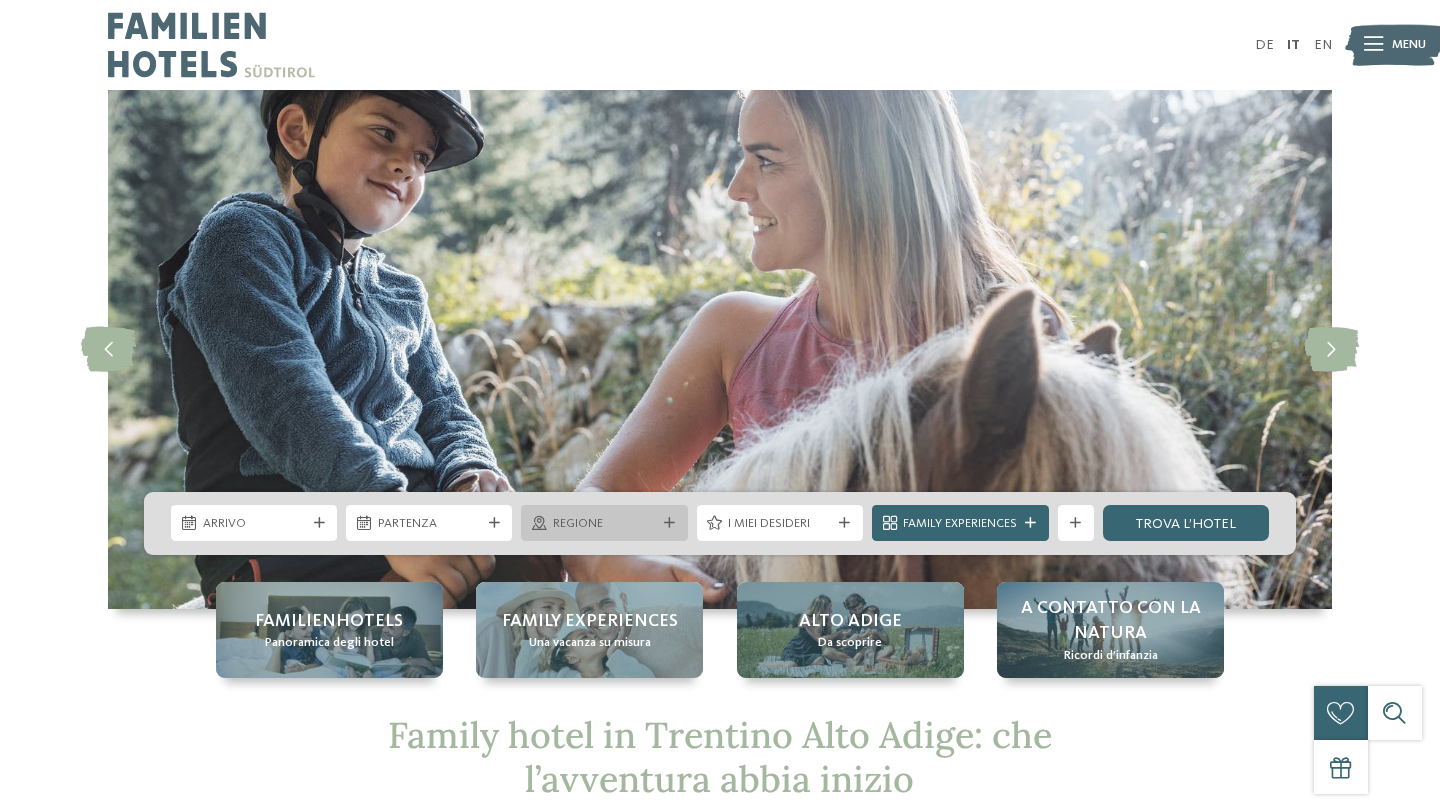 scroll, scrollTop: 0, scrollLeft: 0, axis: both 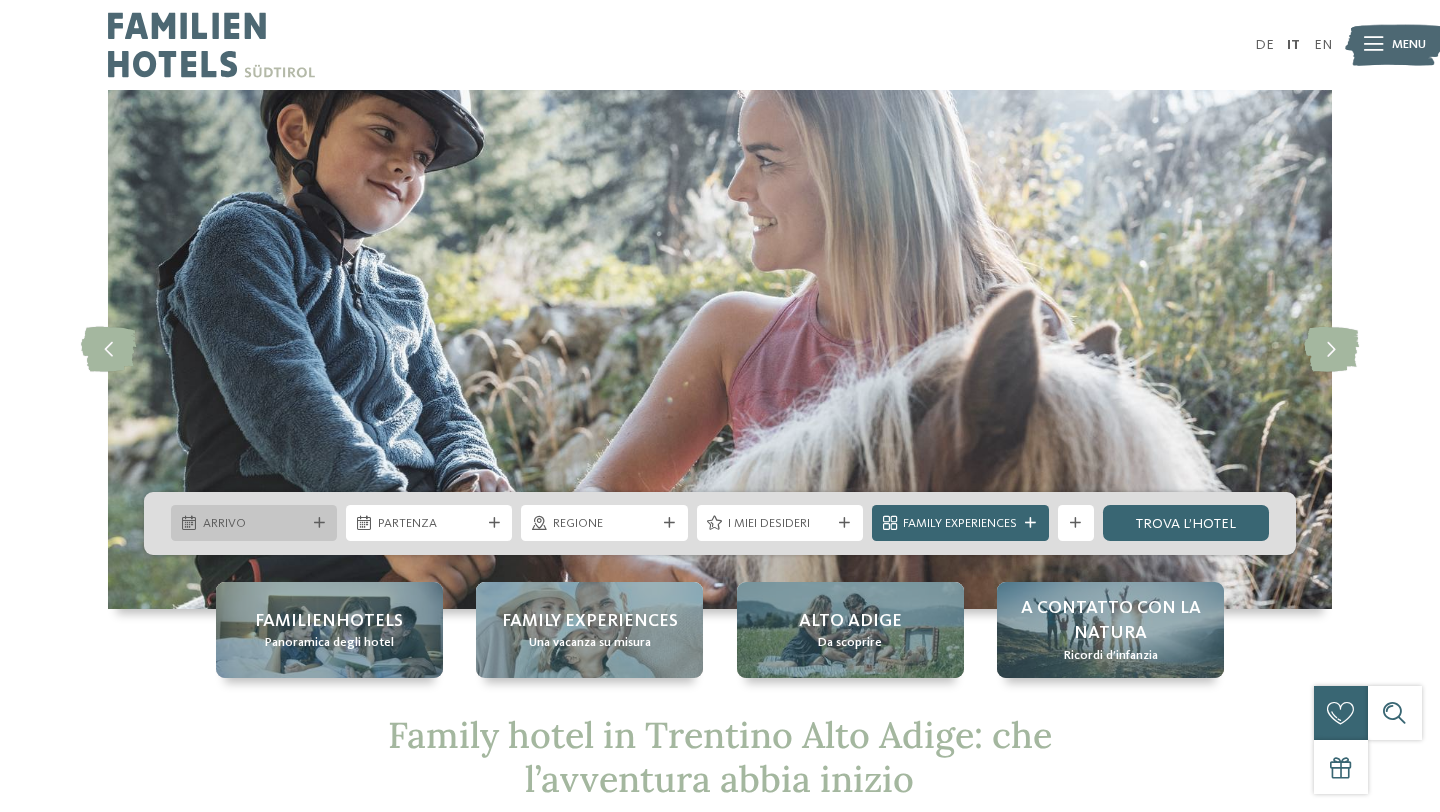 click on "Arrivo" at bounding box center (254, 523) 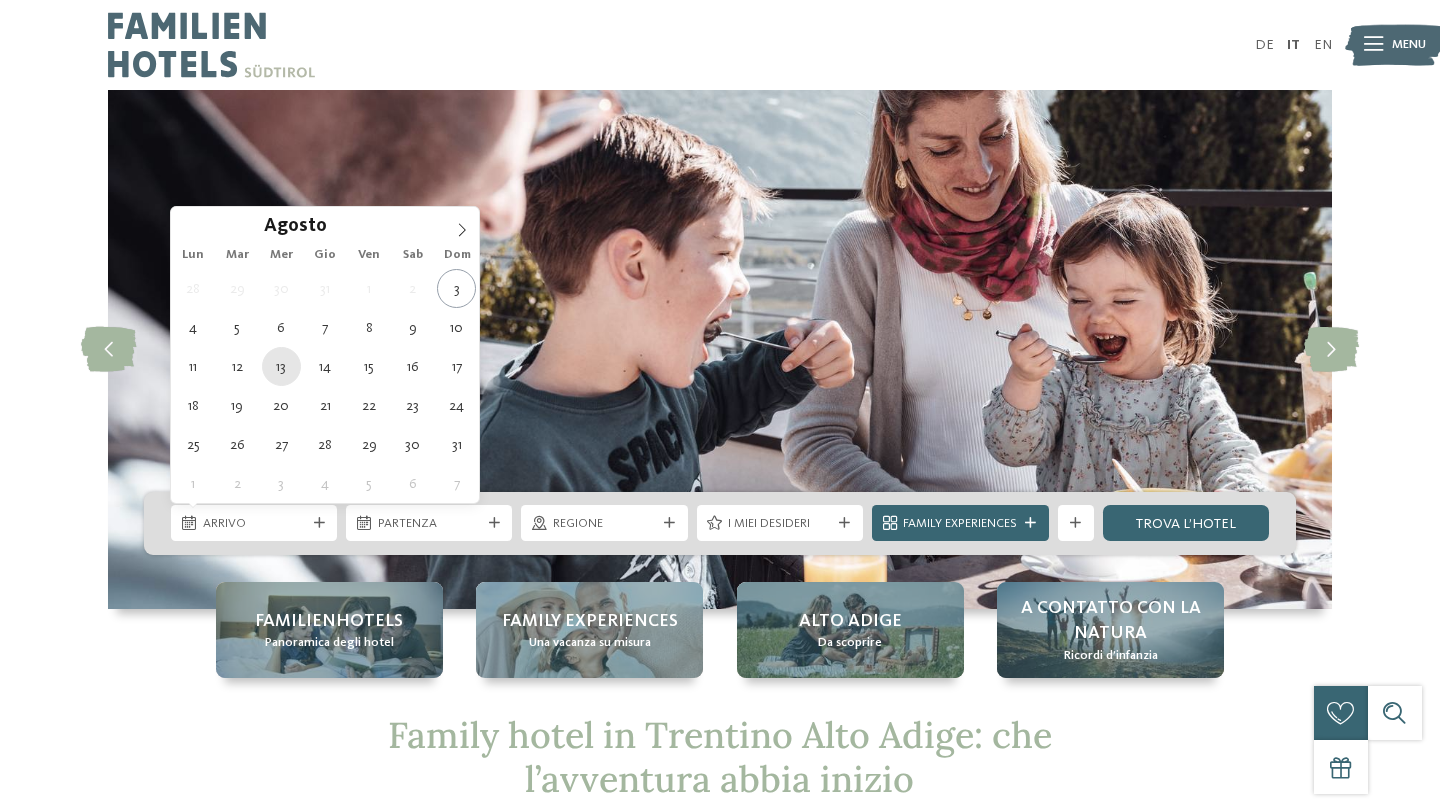 type on "[DATE]" 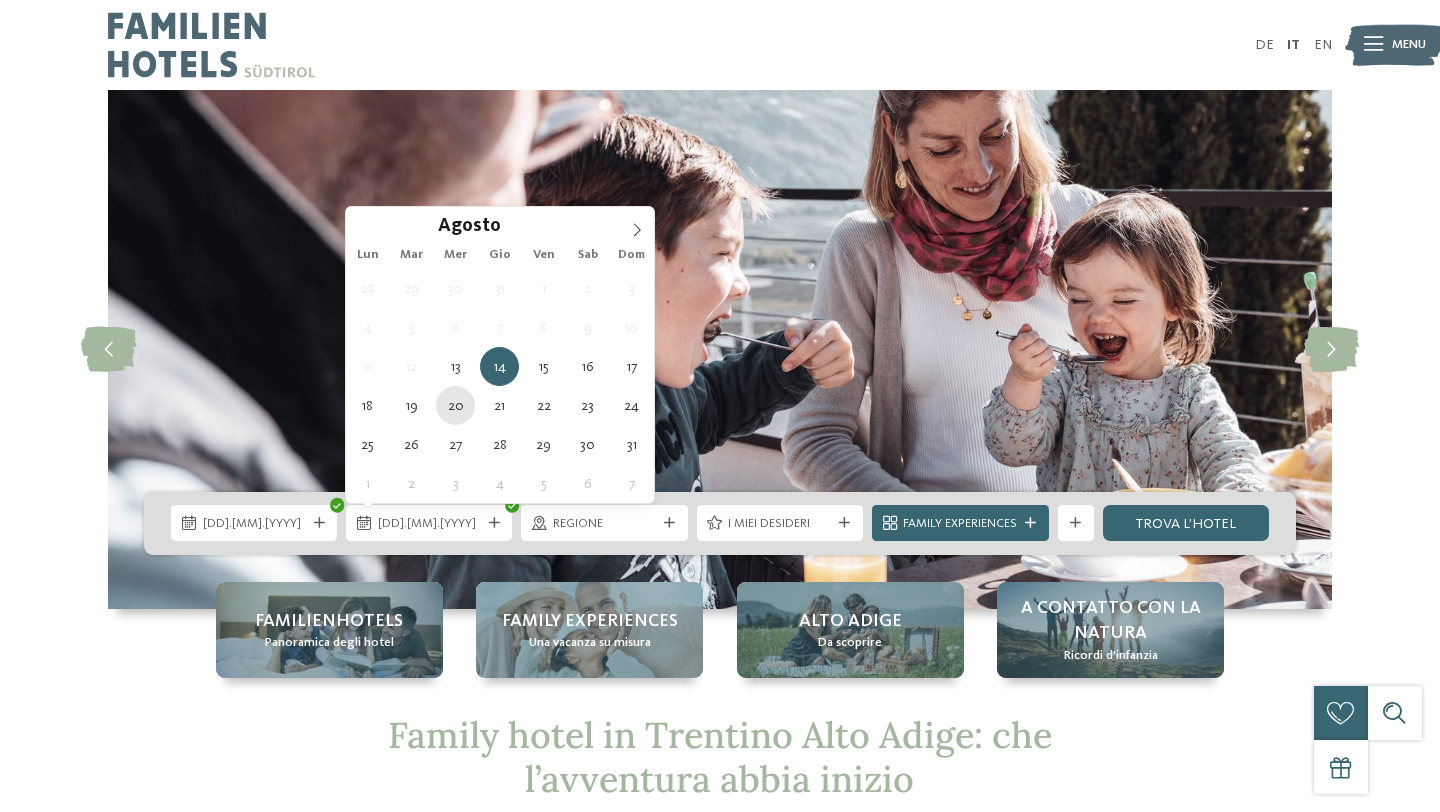 type on "20.08.2025" 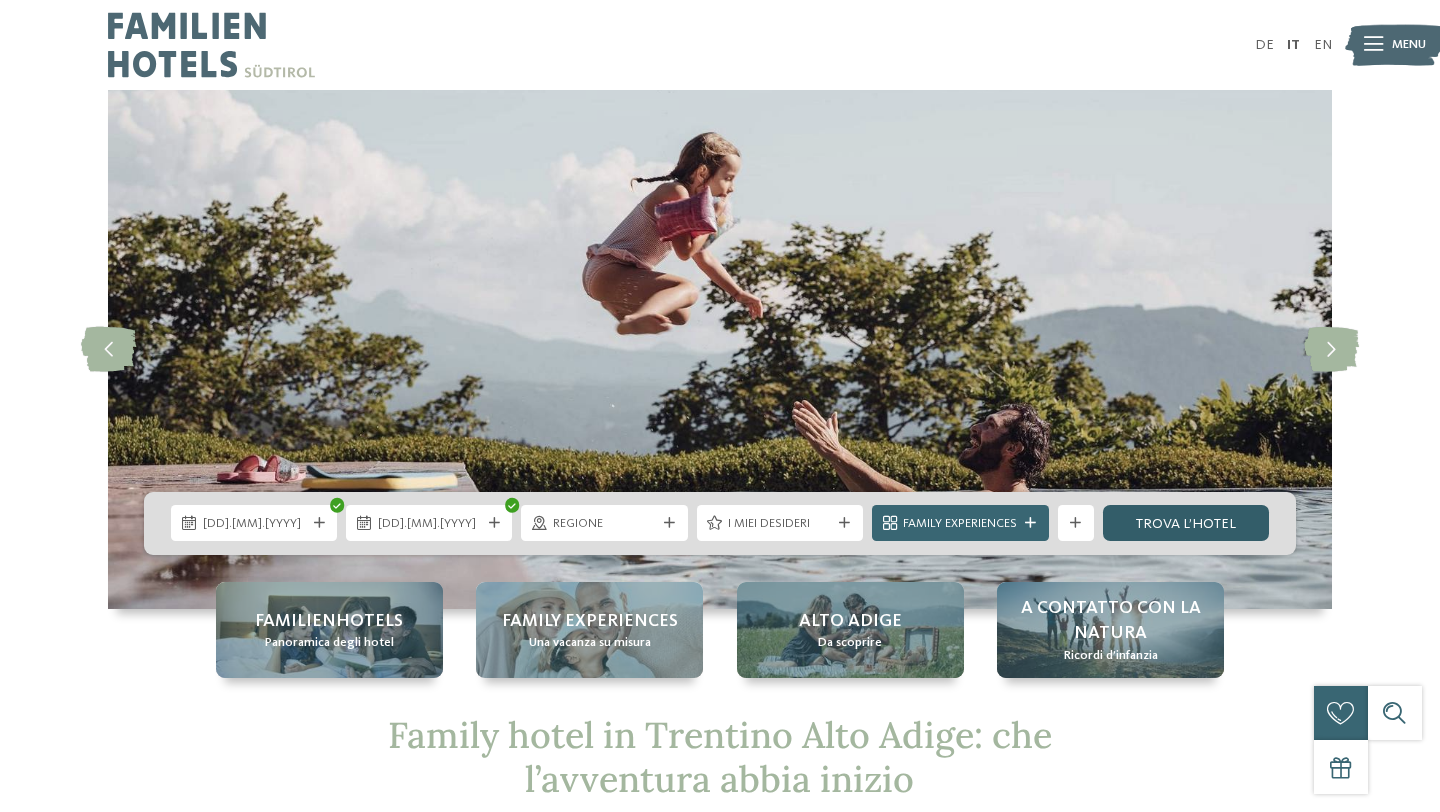 click on "trova l’hotel" at bounding box center (1186, 523) 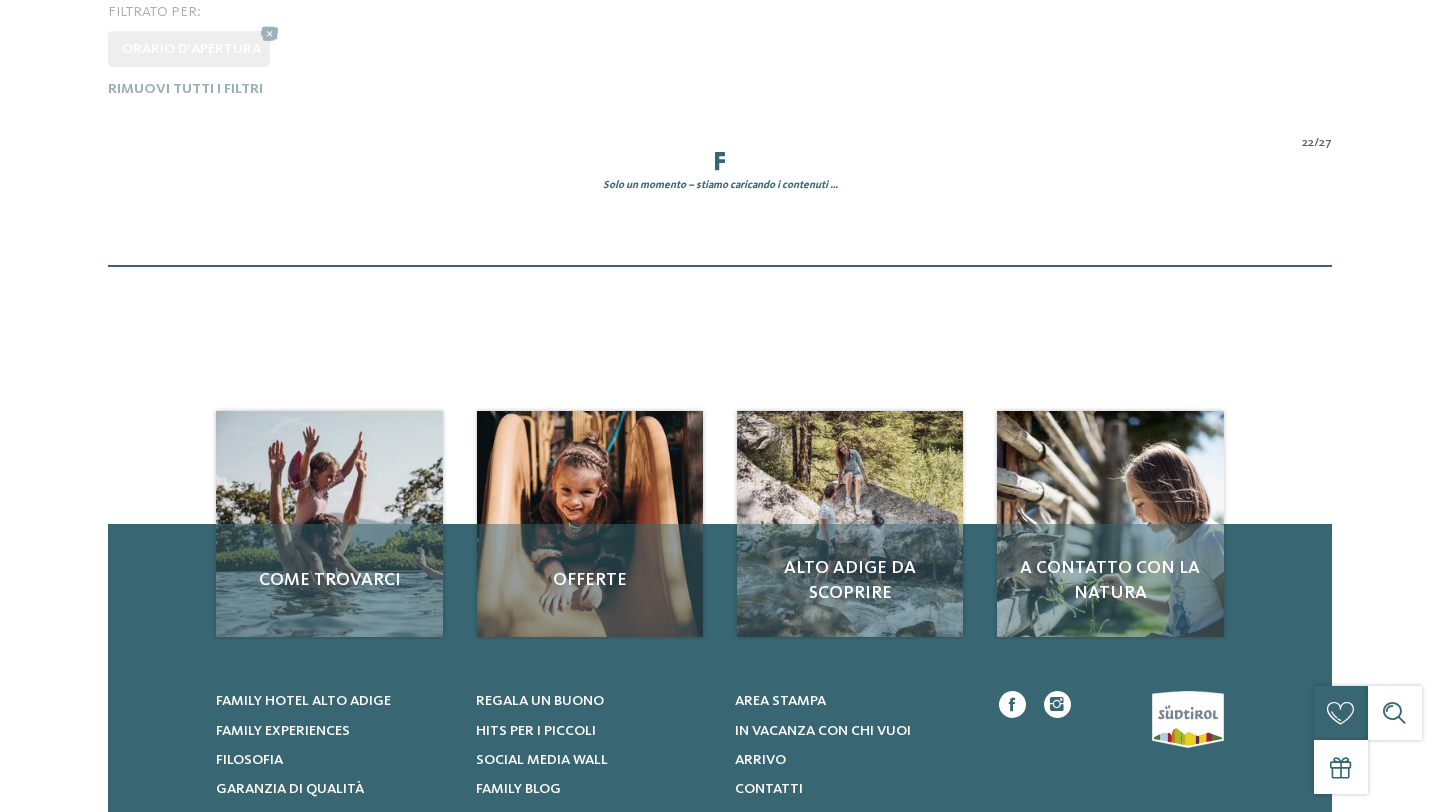 scroll, scrollTop: 0, scrollLeft: 0, axis: both 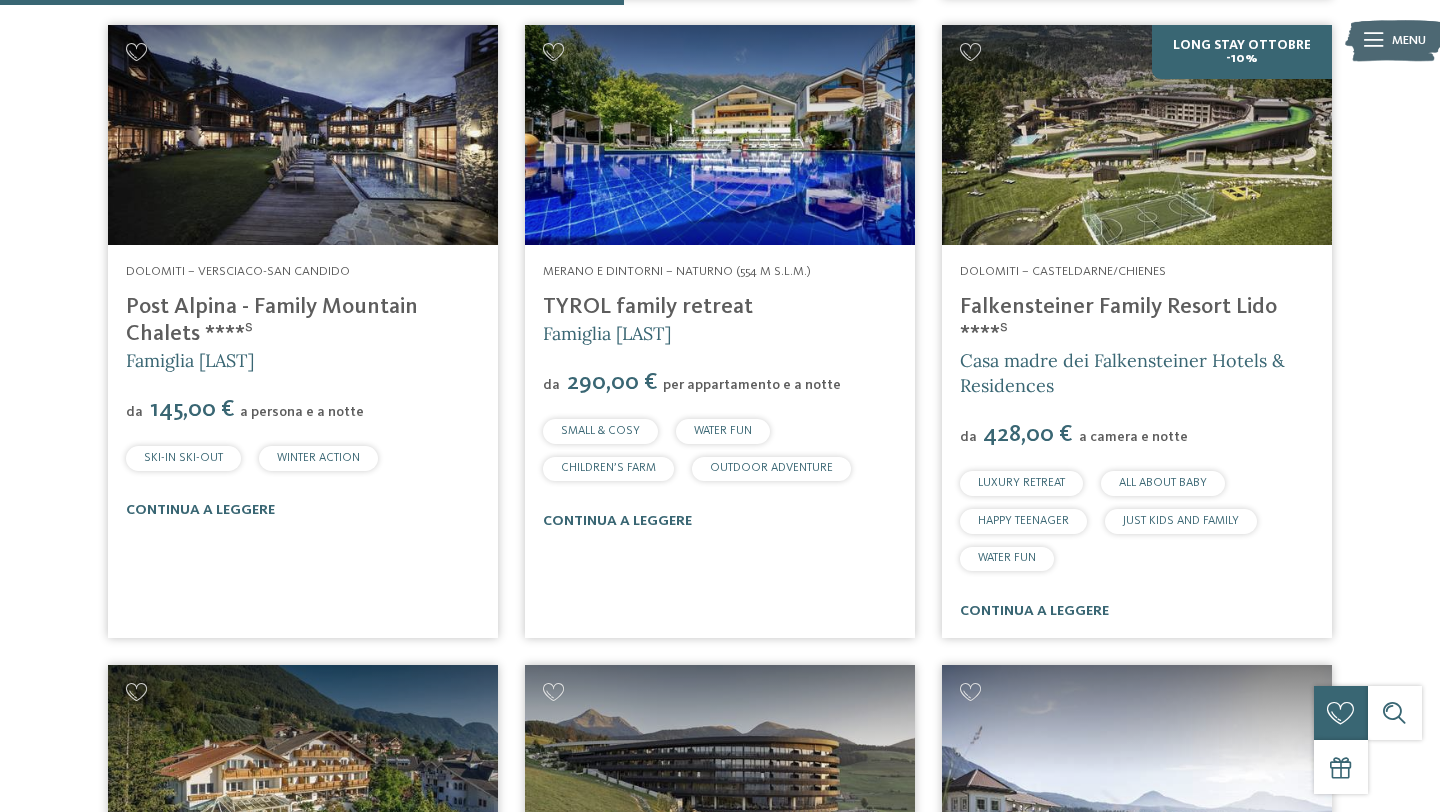 click on "Falkensteiner Family Resort Lido ****ˢ" at bounding box center (1118, 320) 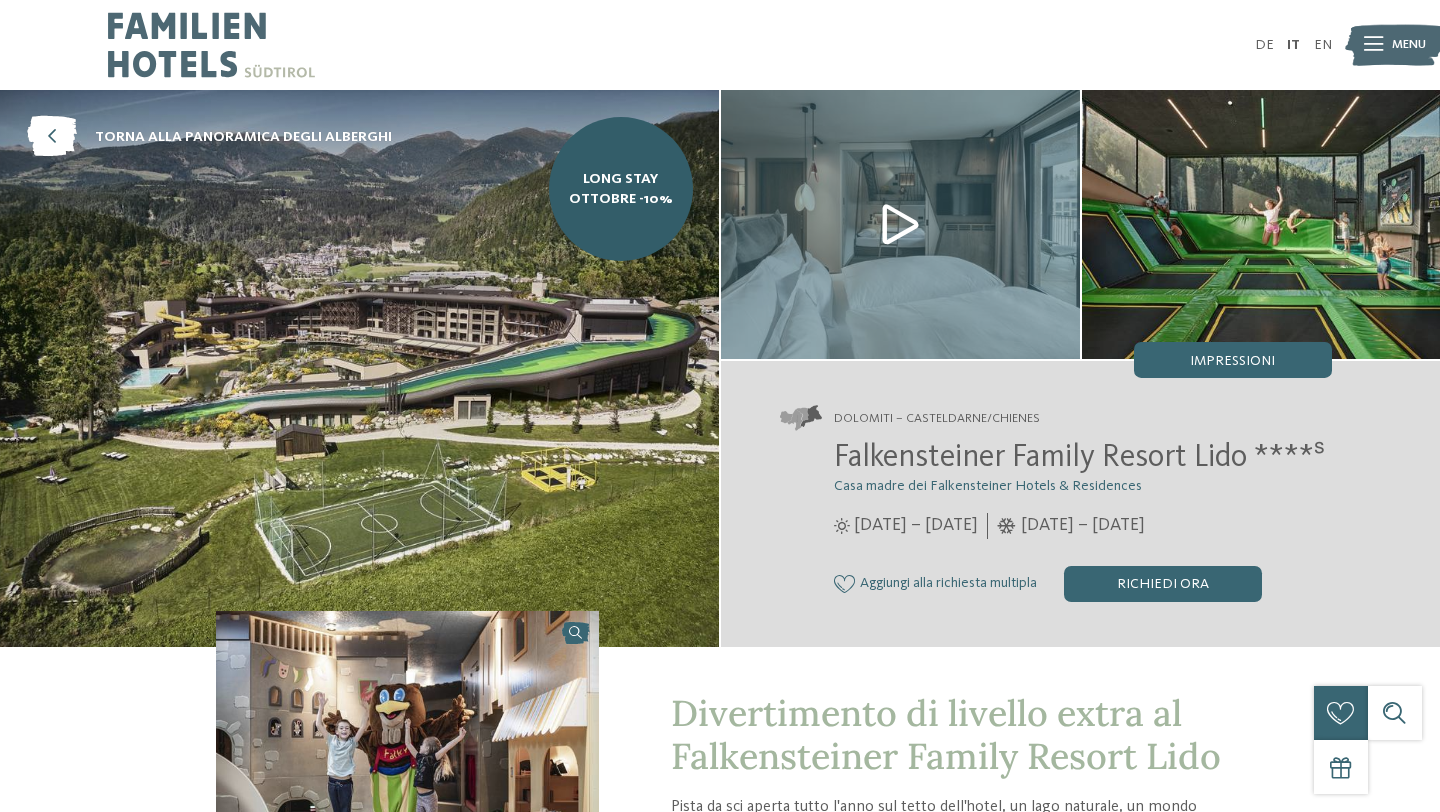 scroll, scrollTop: 0, scrollLeft: 0, axis: both 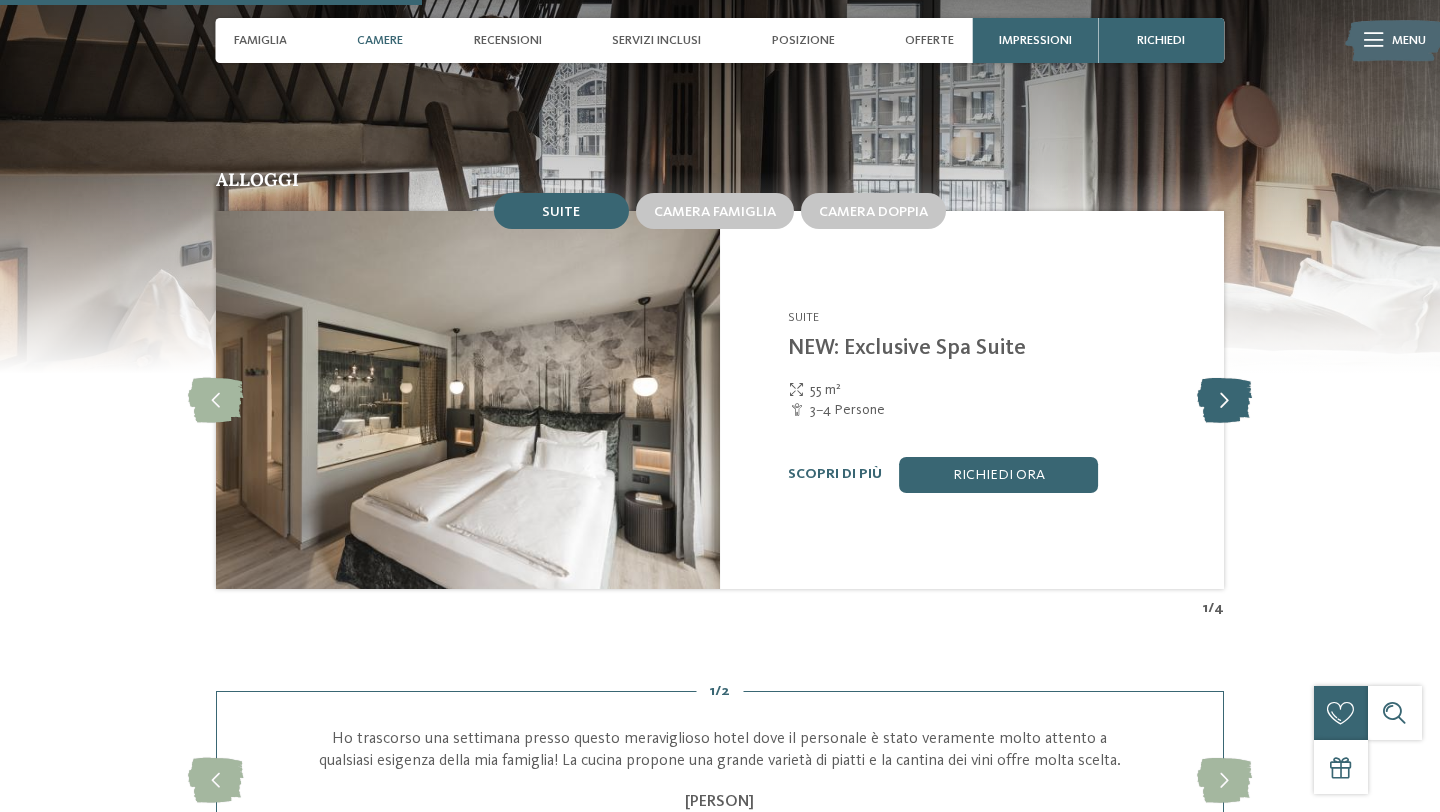 click at bounding box center (1224, 400) 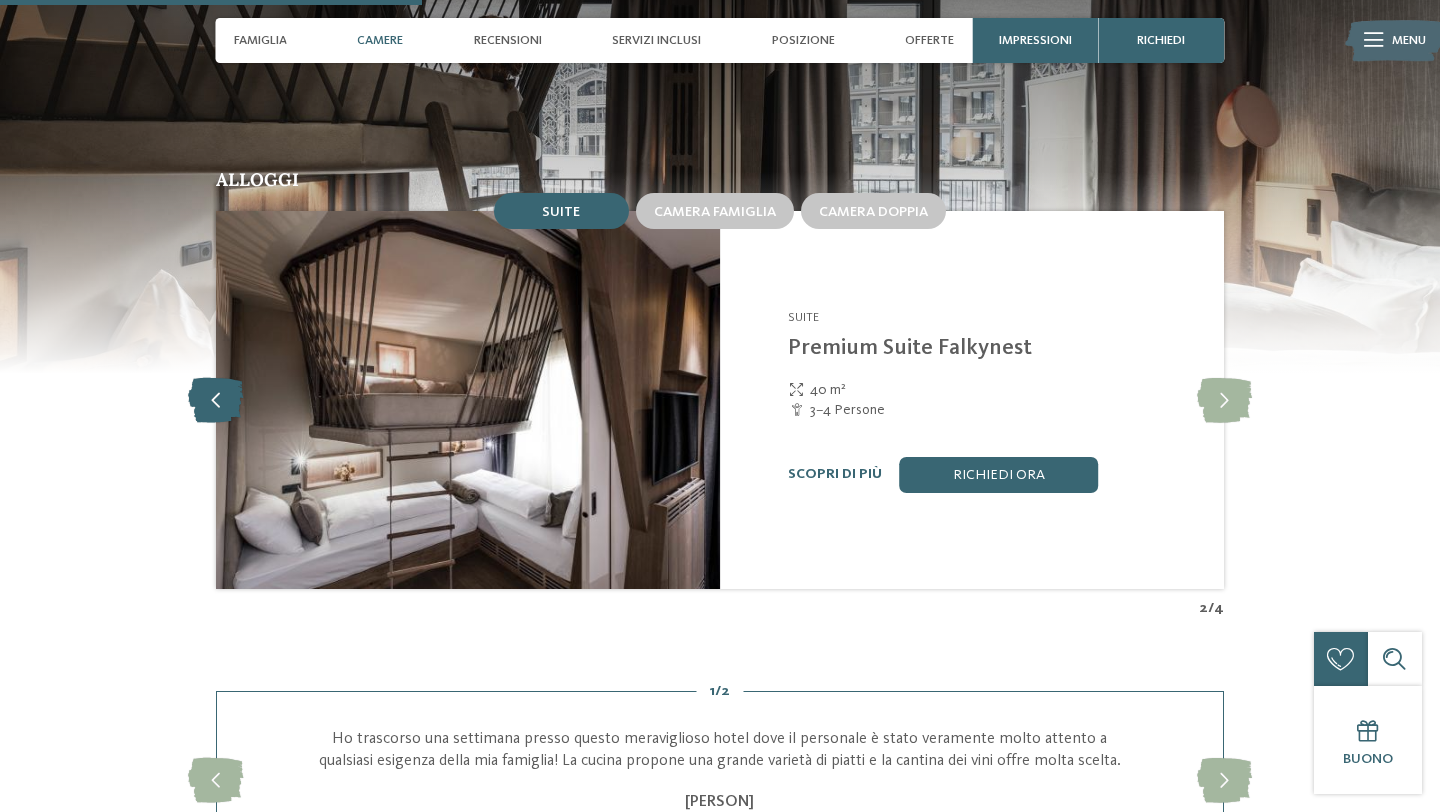 click at bounding box center (215, 400) 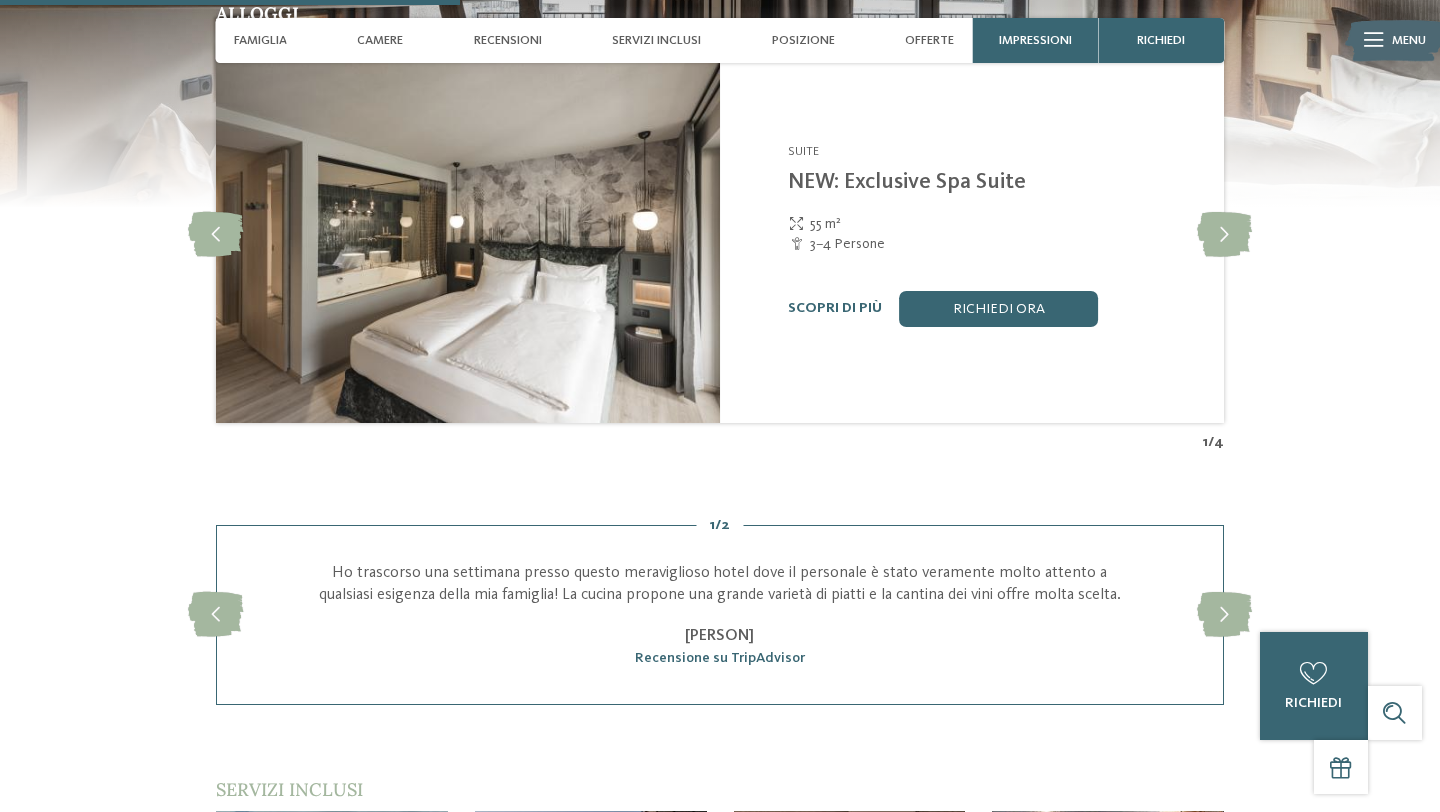 scroll, scrollTop: 1948, scrollLeft: 0, axis: vertical 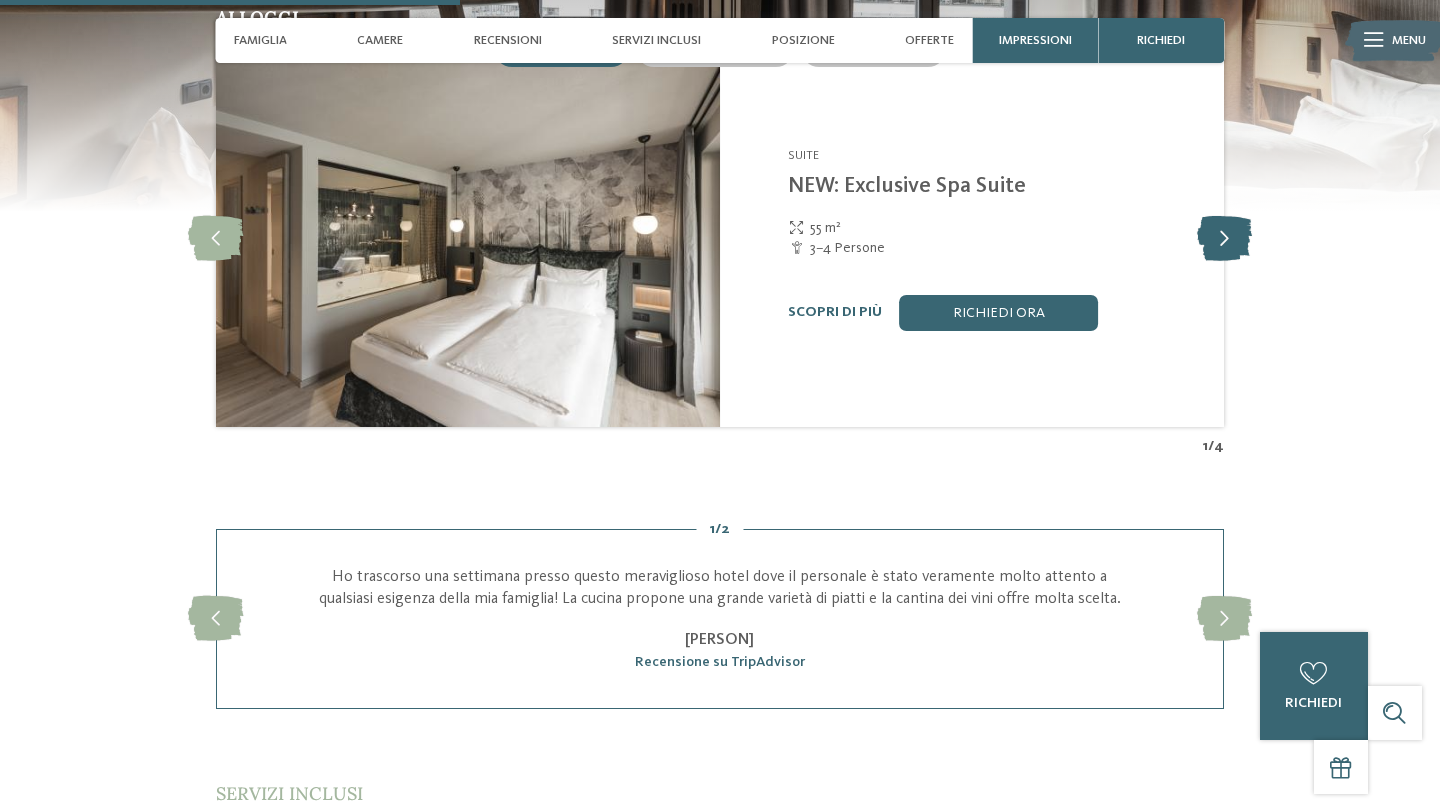 click at bounding box center (1224, 238) 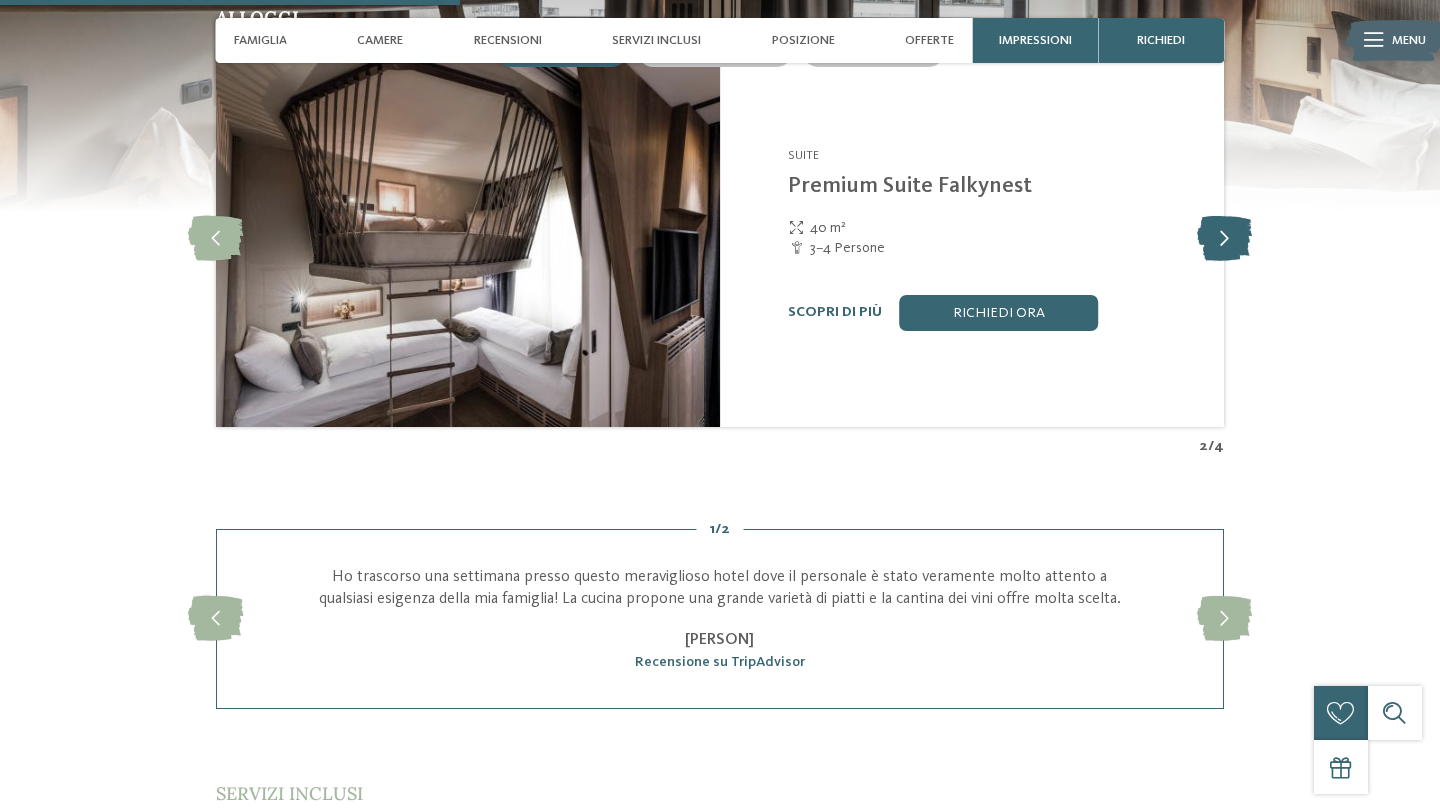 click at bounding box center [1224, 238] 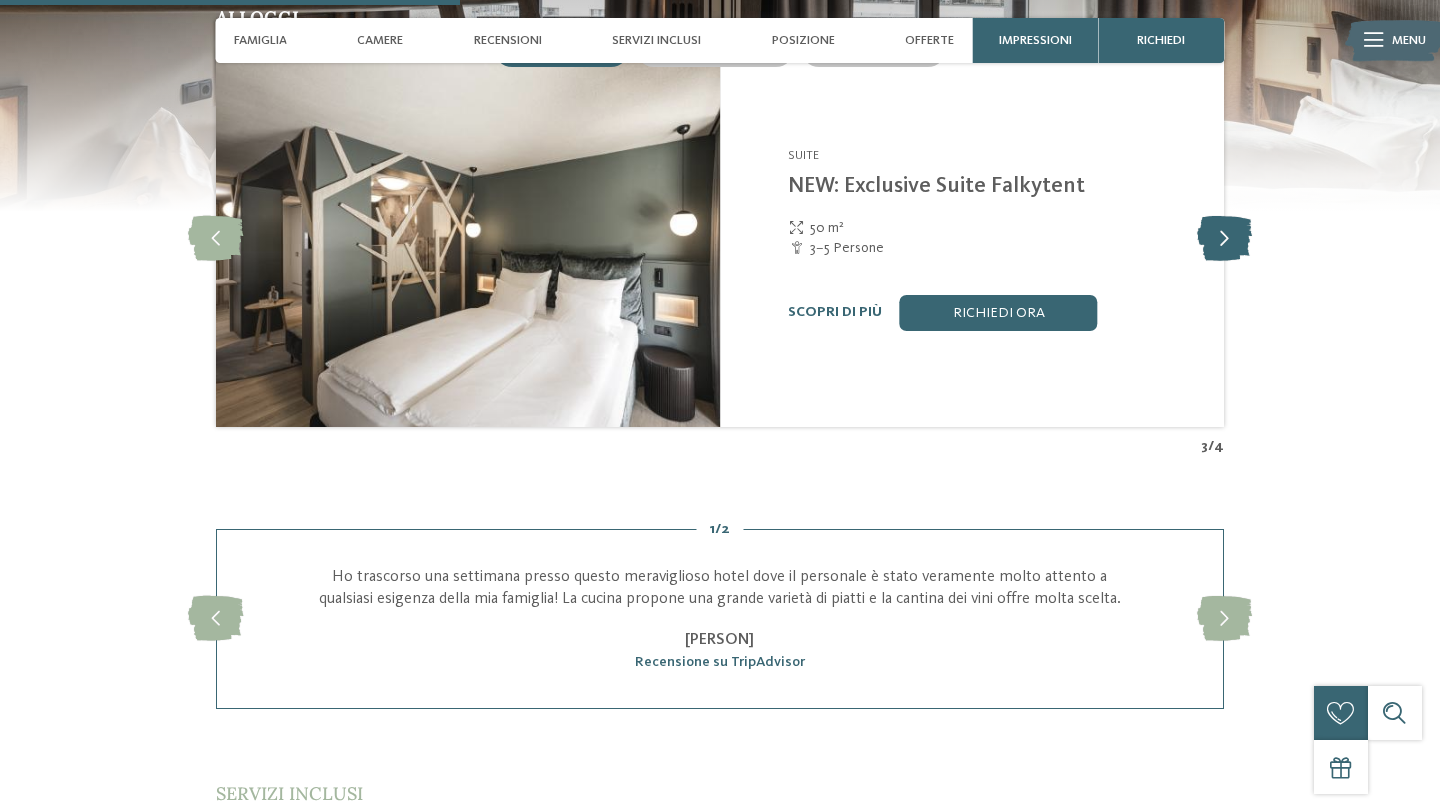 click at bounding box center [1224, 238] 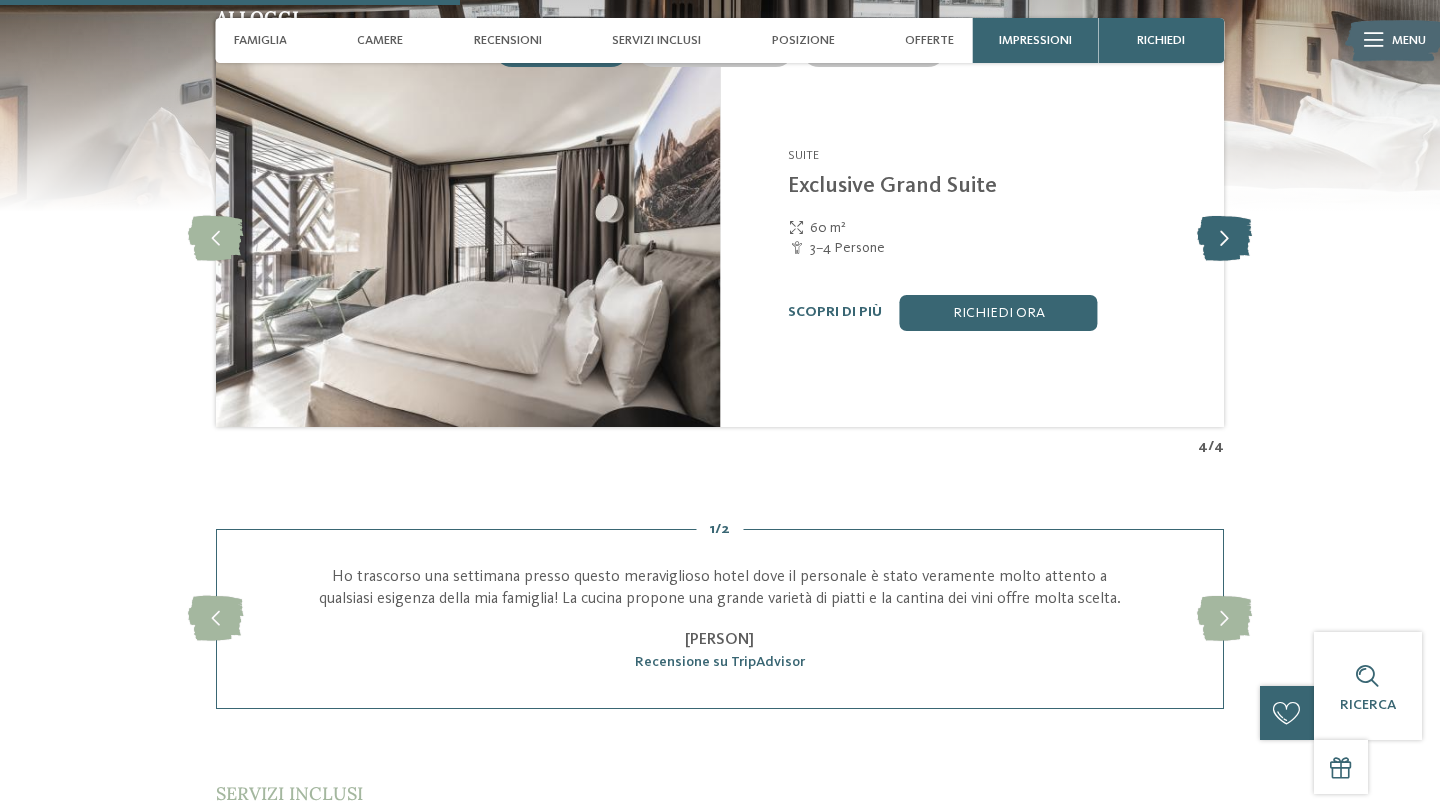 click at bounding box center (1224, 238) 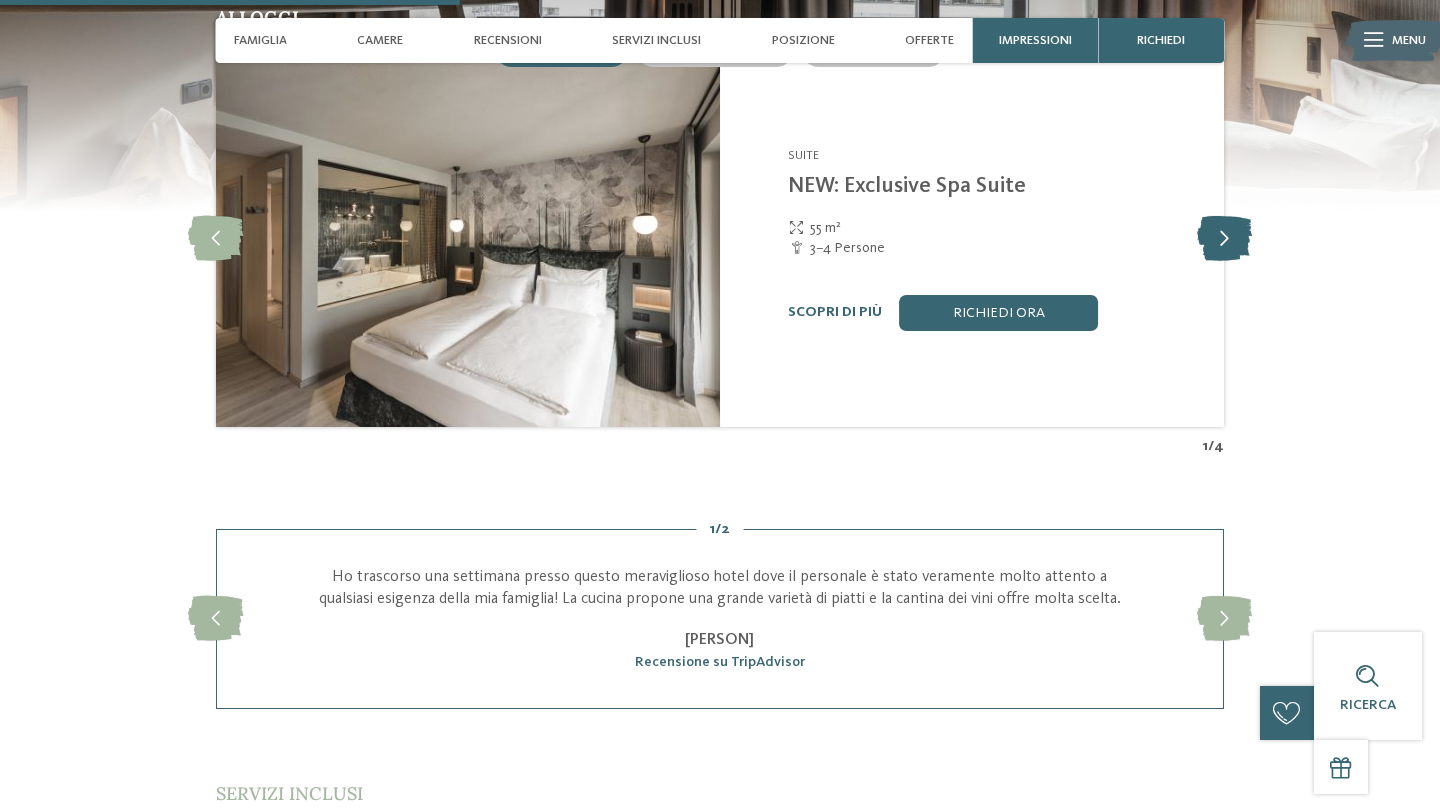 click at bounding box center (1224, 238) 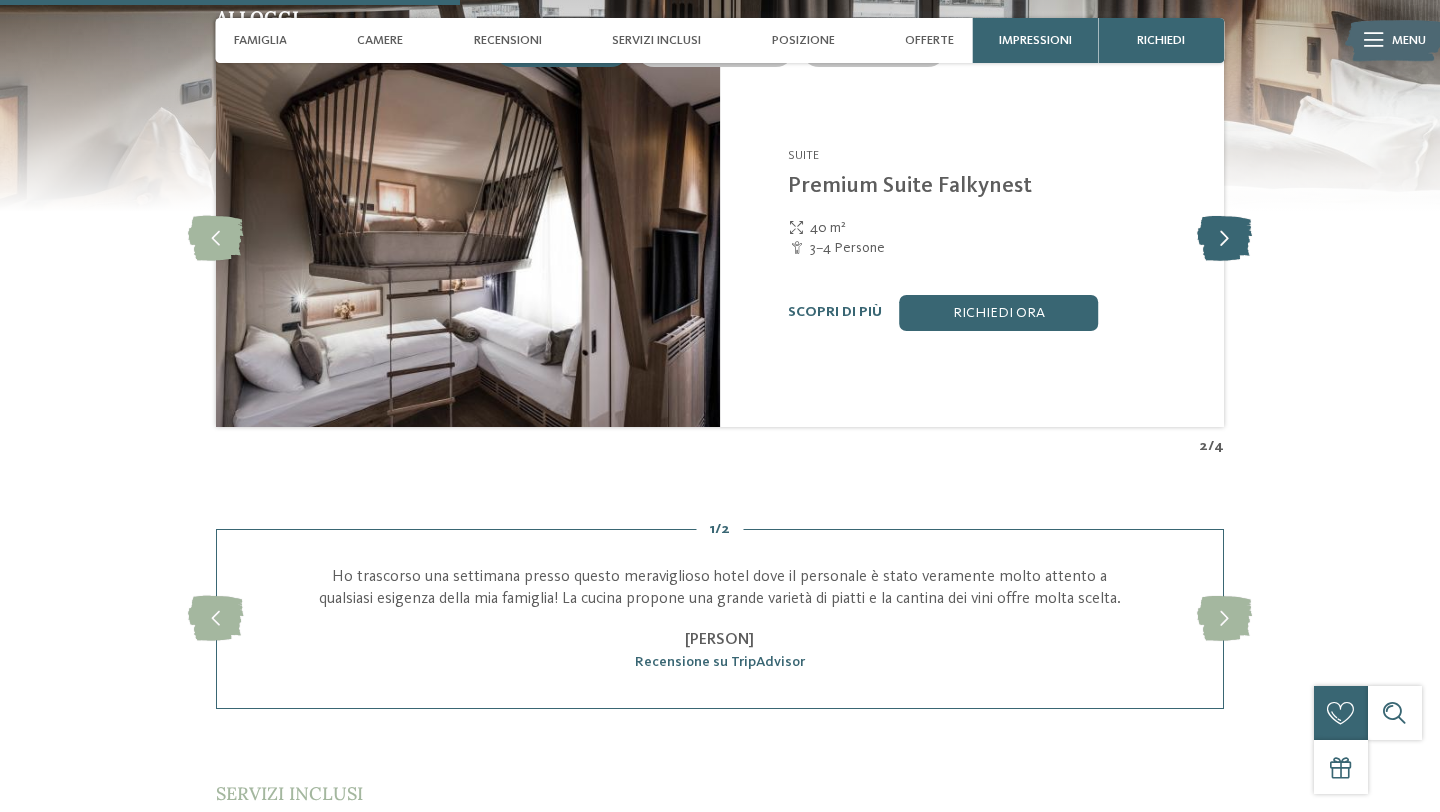 click at bounding box center (1224, 238) 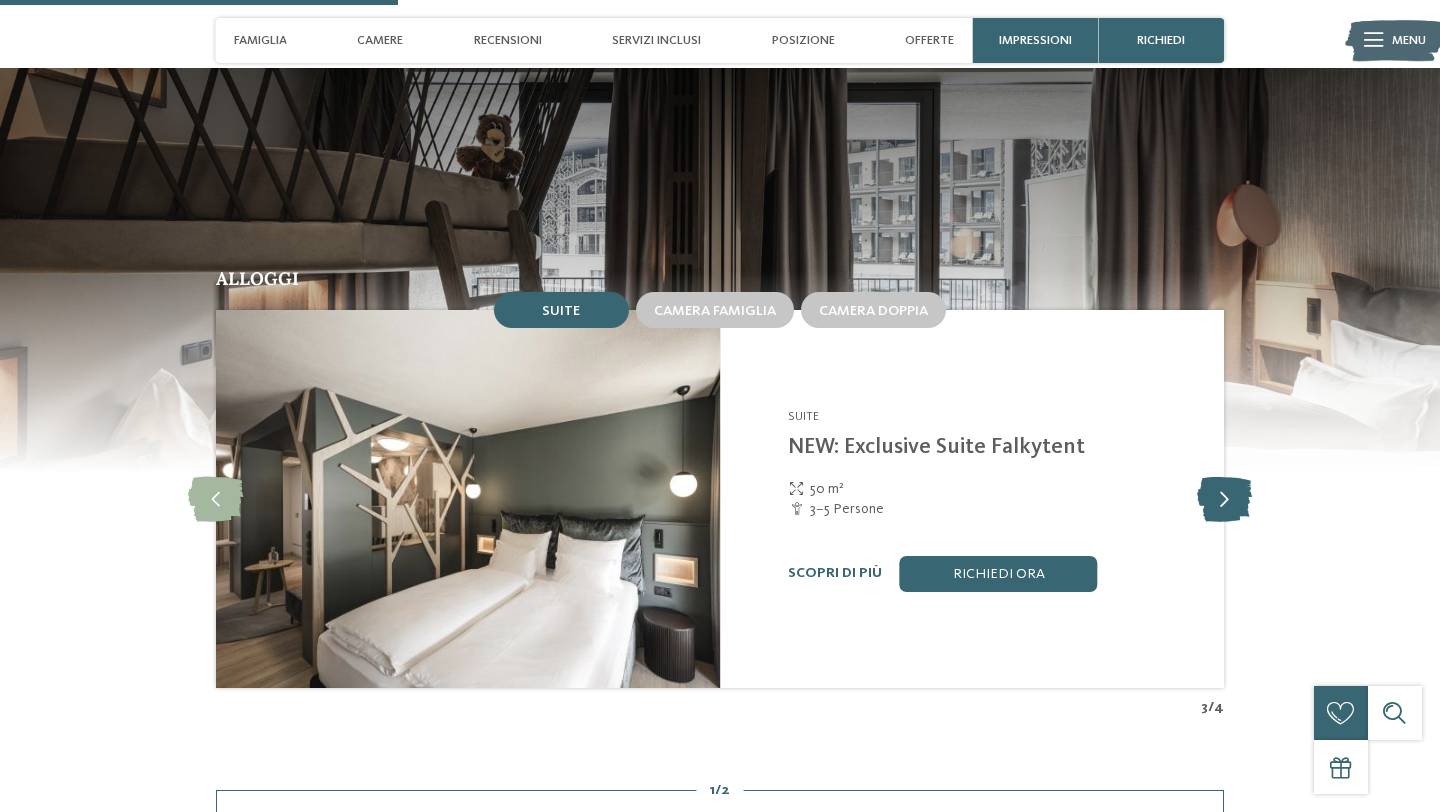 scroll, scrollTop: 1685, scrollLeft: 0, axis: vertical 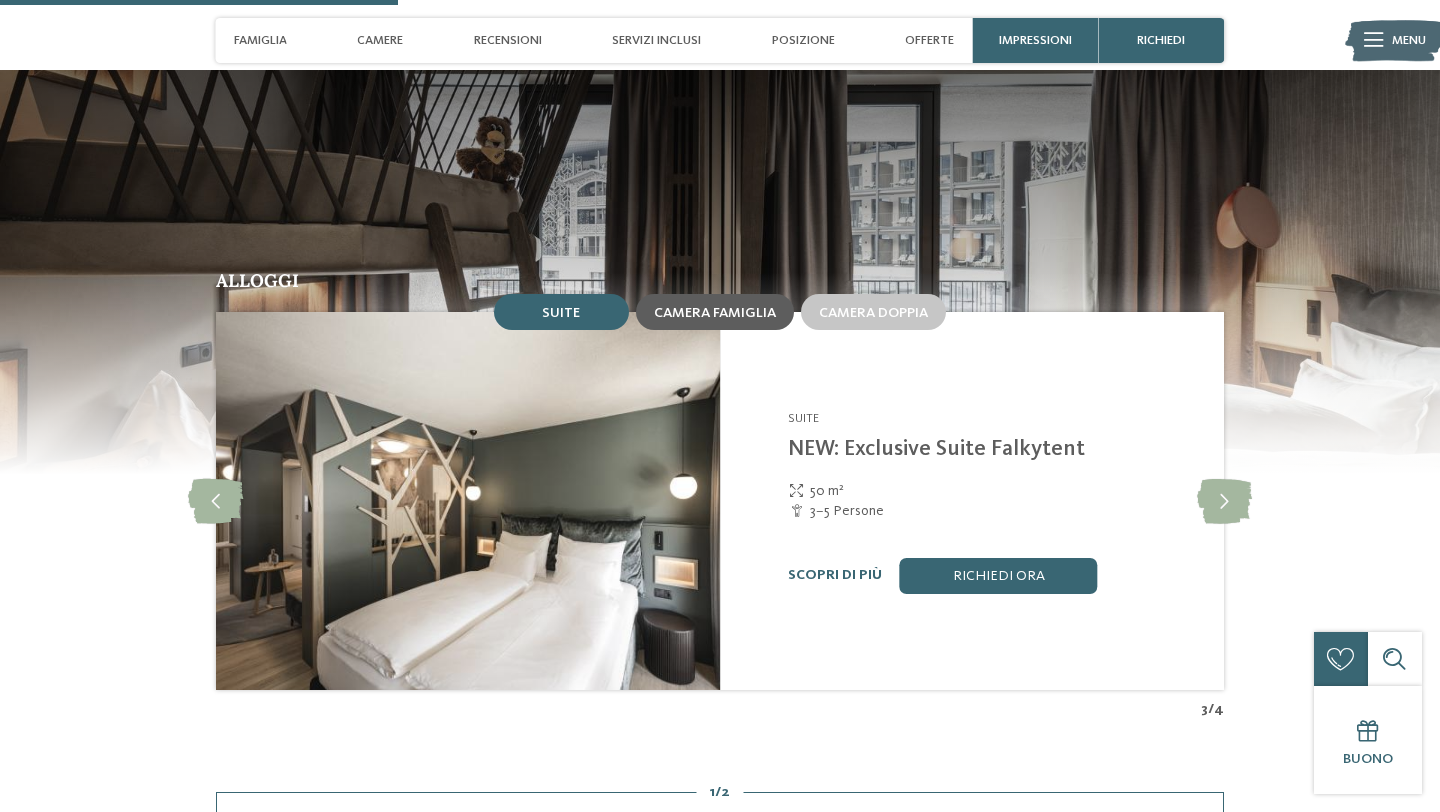 click on "Camera famiglia" at bounding box center (715, 313) 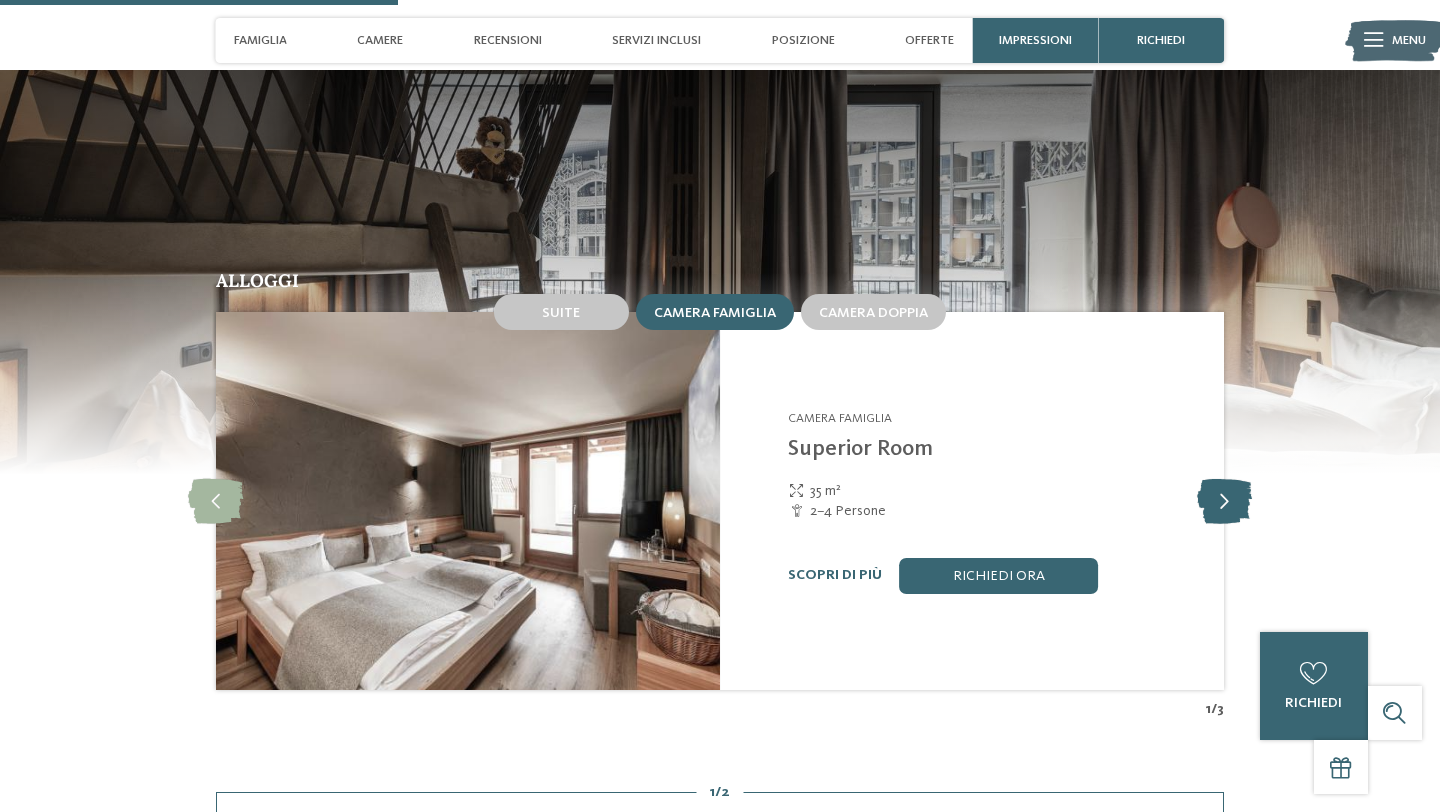 click at bounding box center (1224, 501) 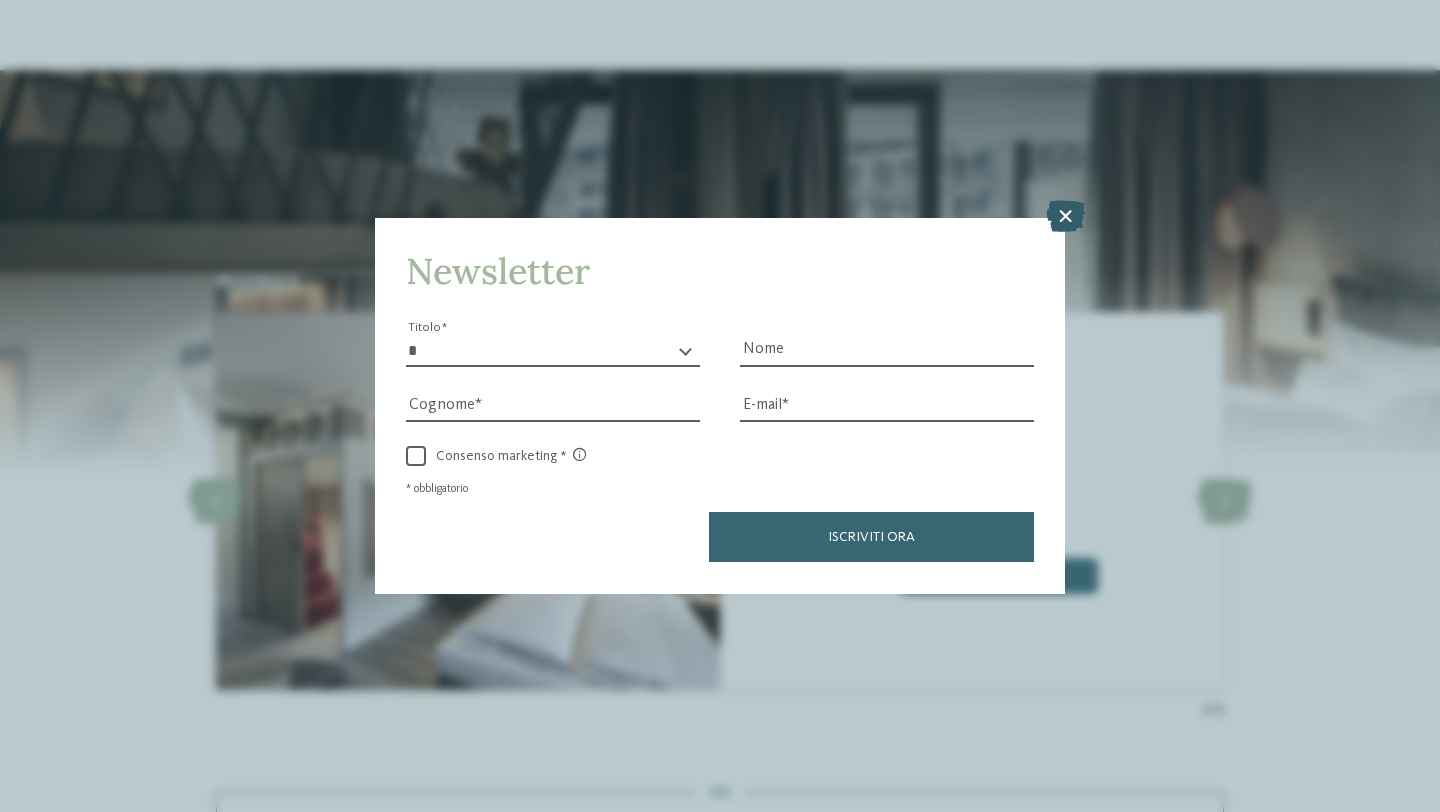 click at bounding box center [1065, 217] 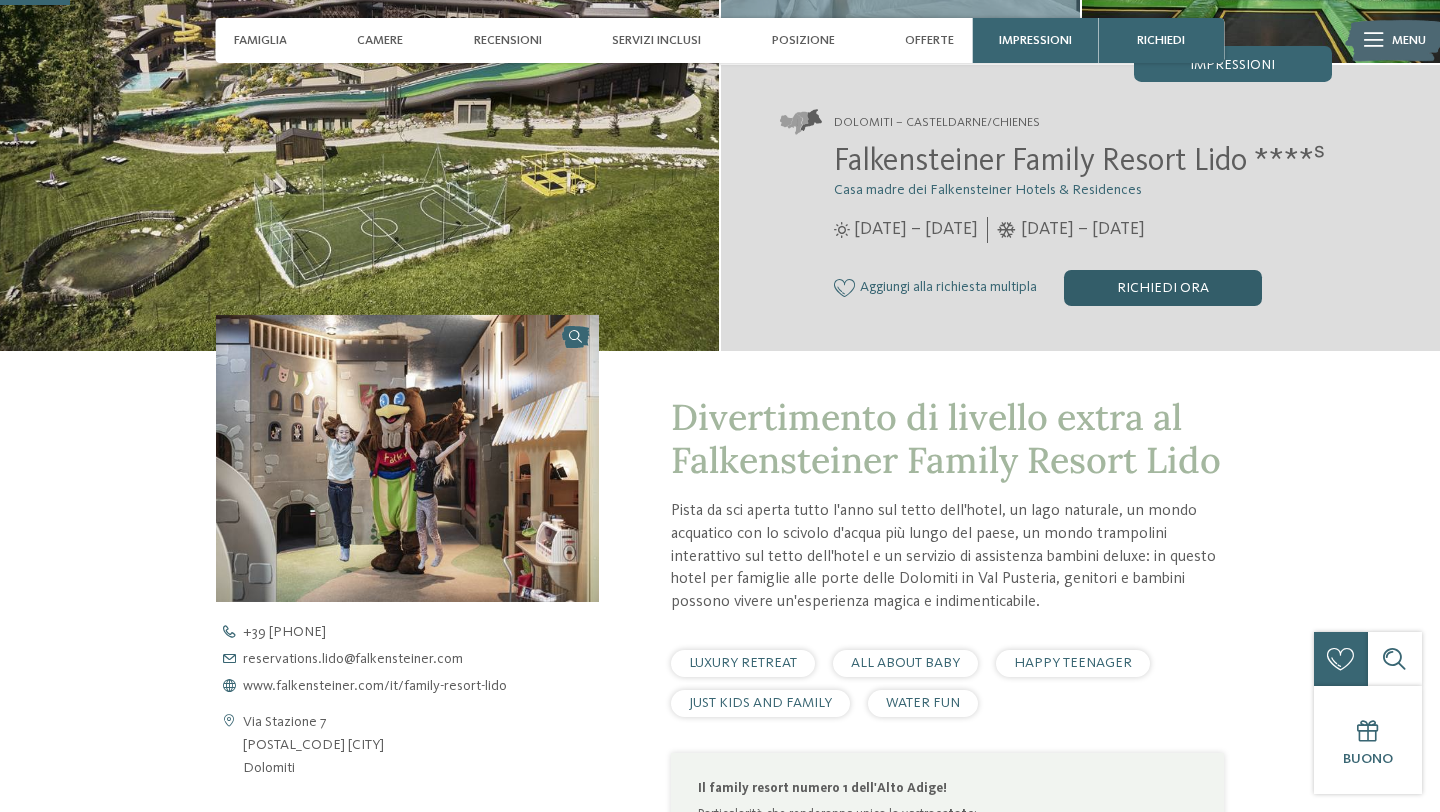 click on "Richiedi ora" at bounding box center [1163, 288] 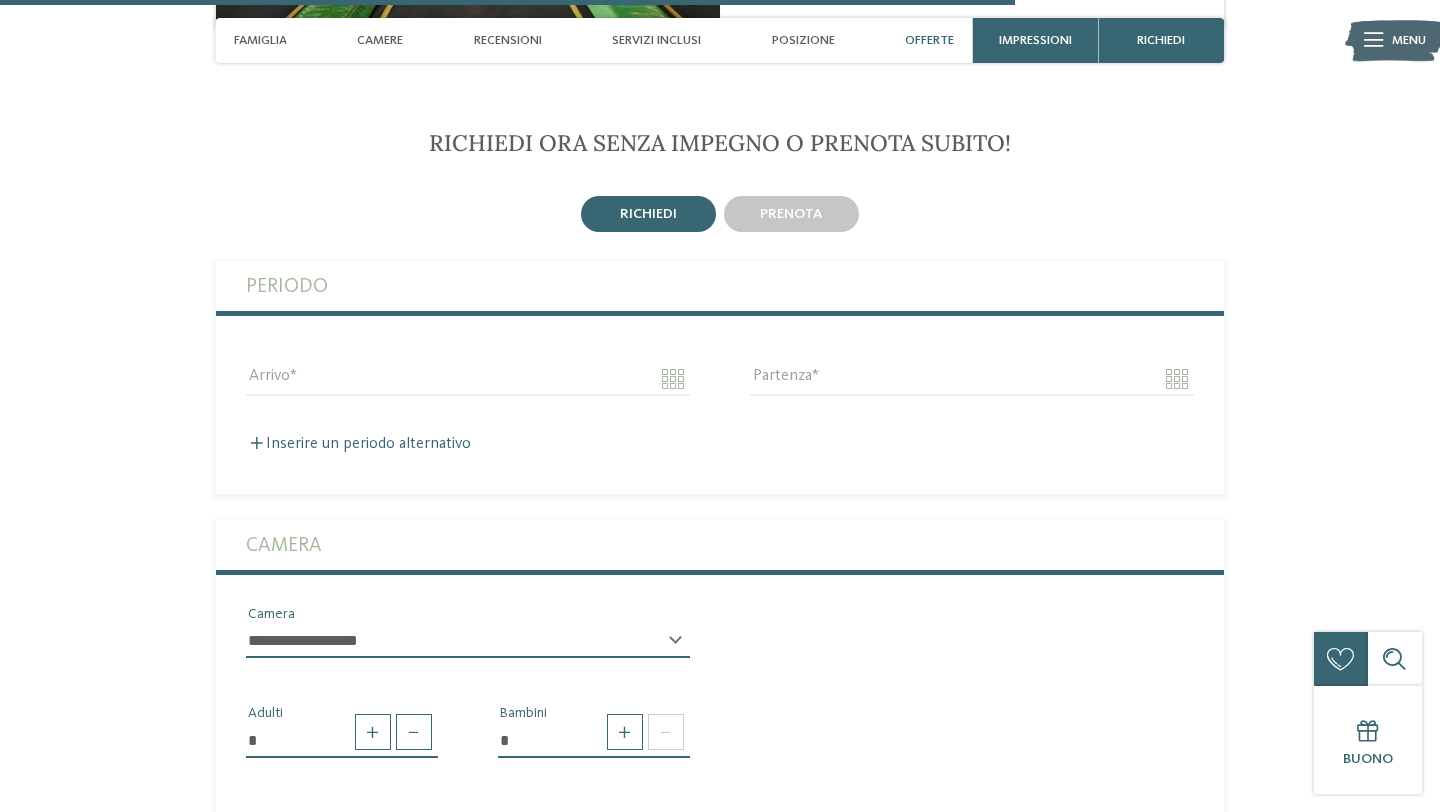 scroll, scrollTop: 4297, scrollLeft: 0, axis: vertical 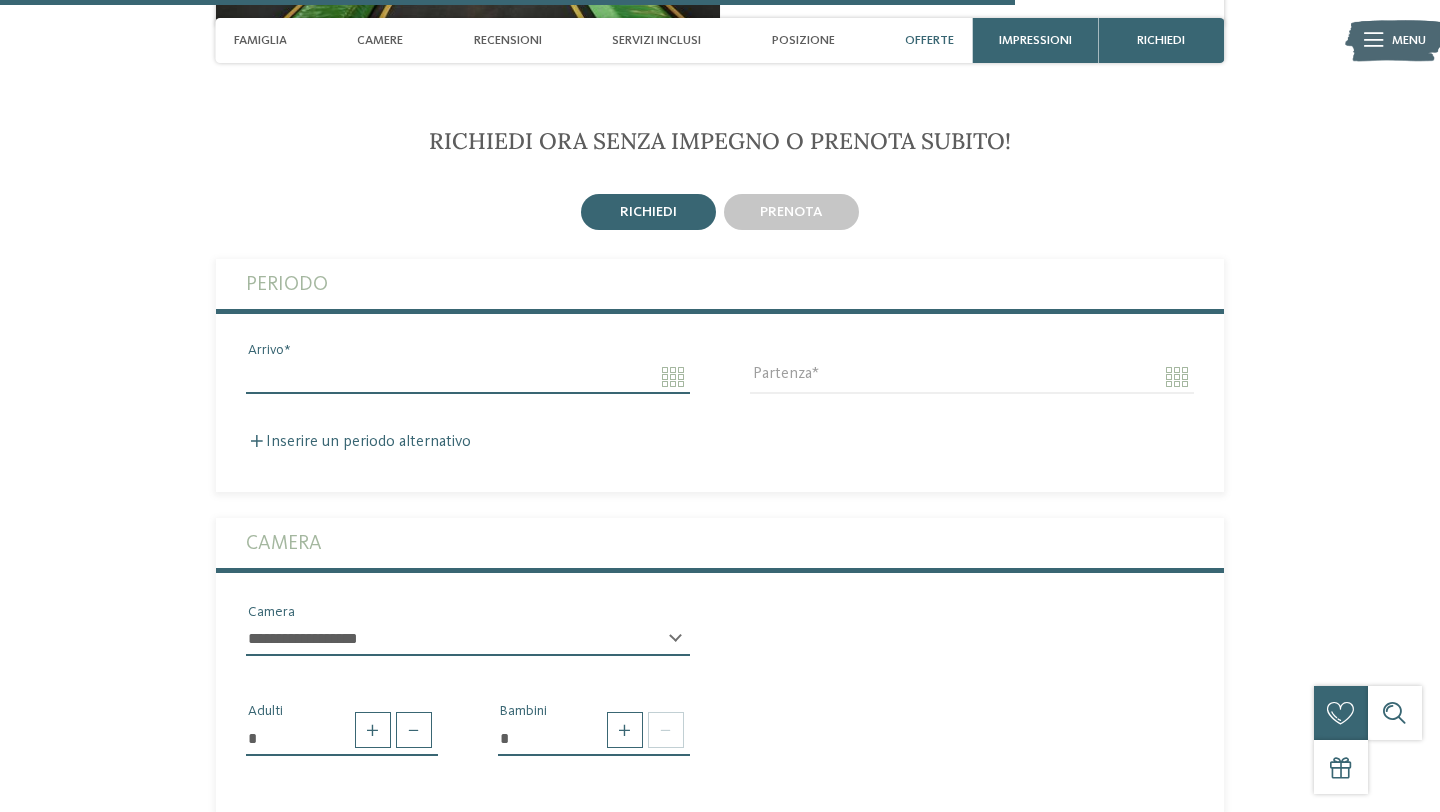 click on "Solo un momento – il sito web sta caricando …
DE
IT" at bounding box center [720, -833] 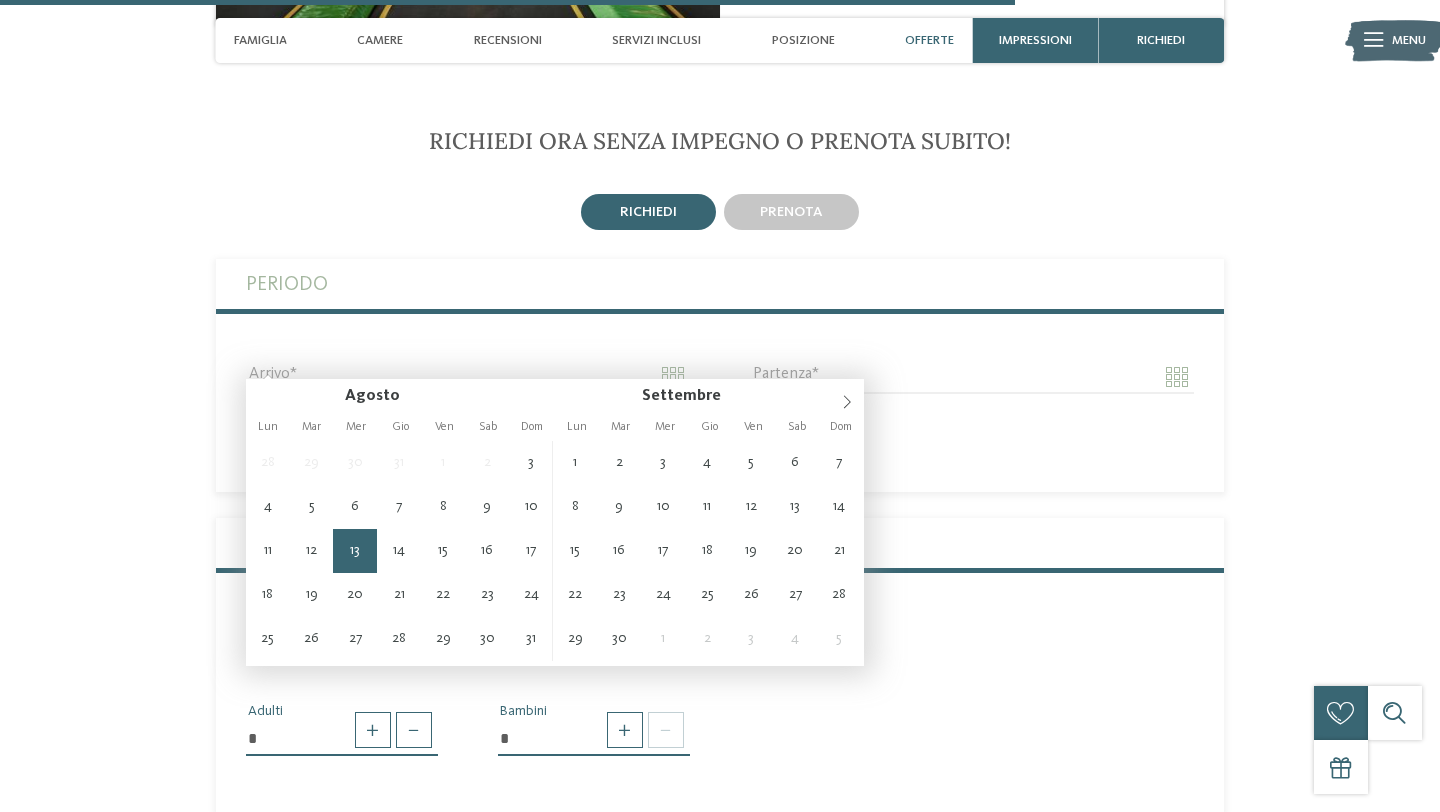 type on "**********" 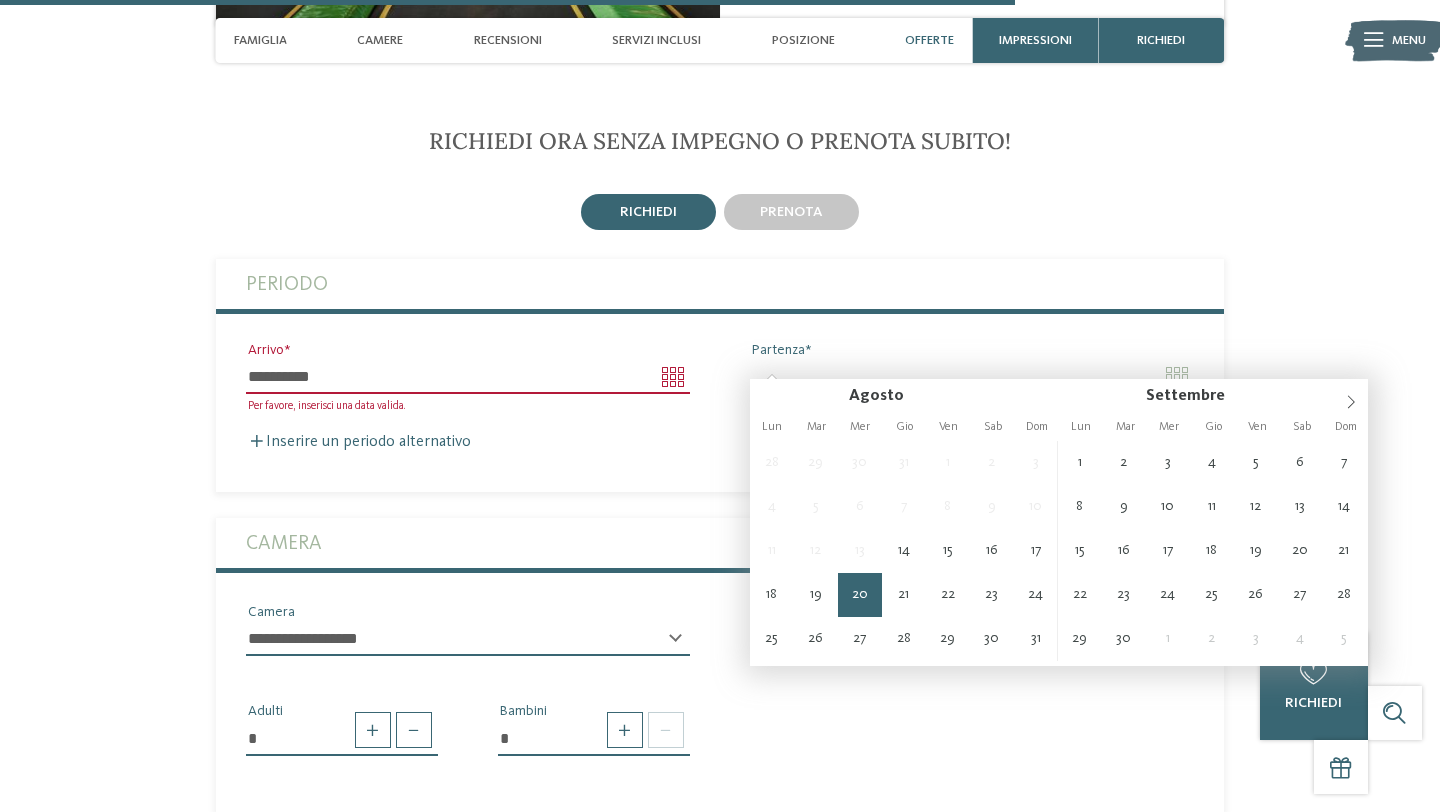 type on "**********" 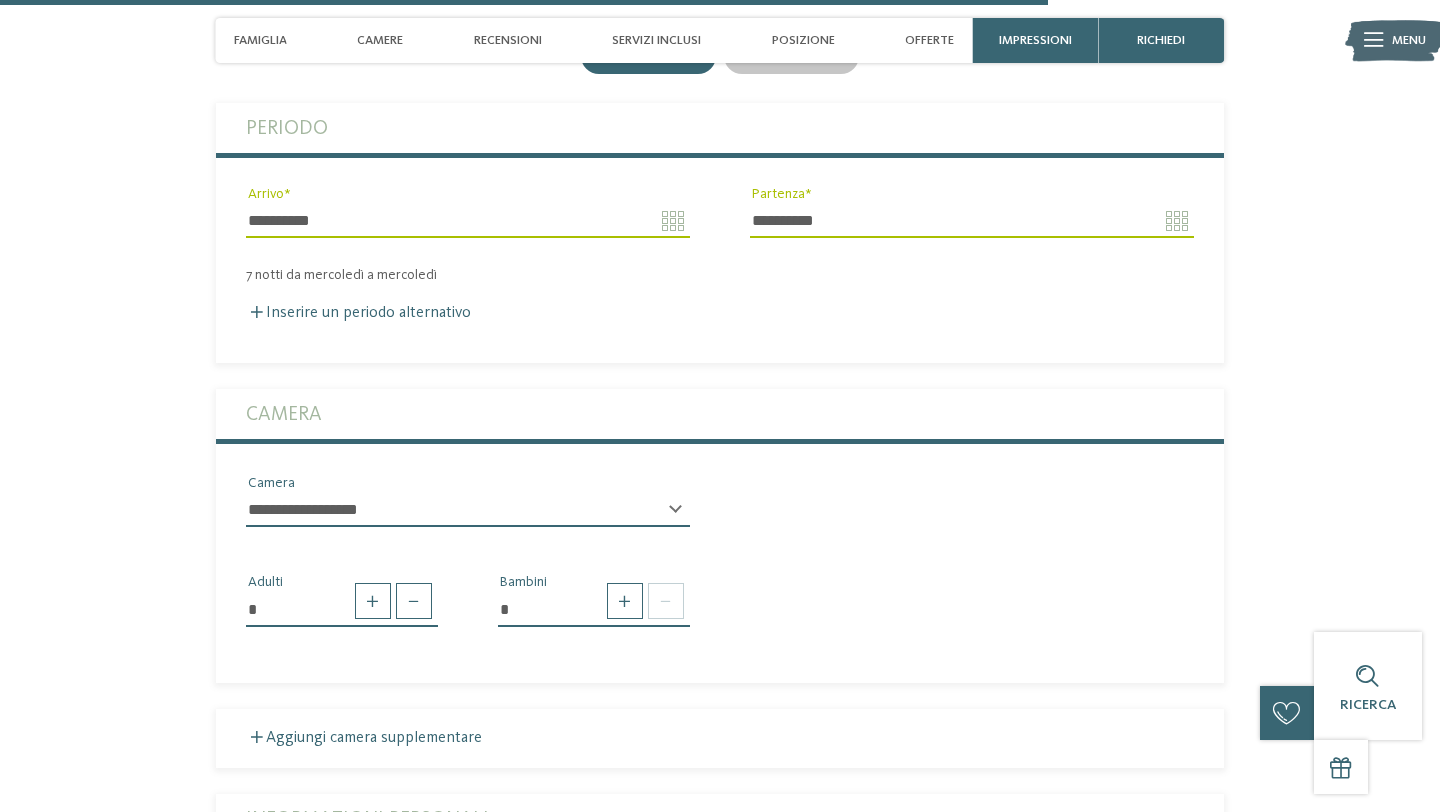 scroll, scrollTop: 4454, scrollLeft: 0, axis: vertical 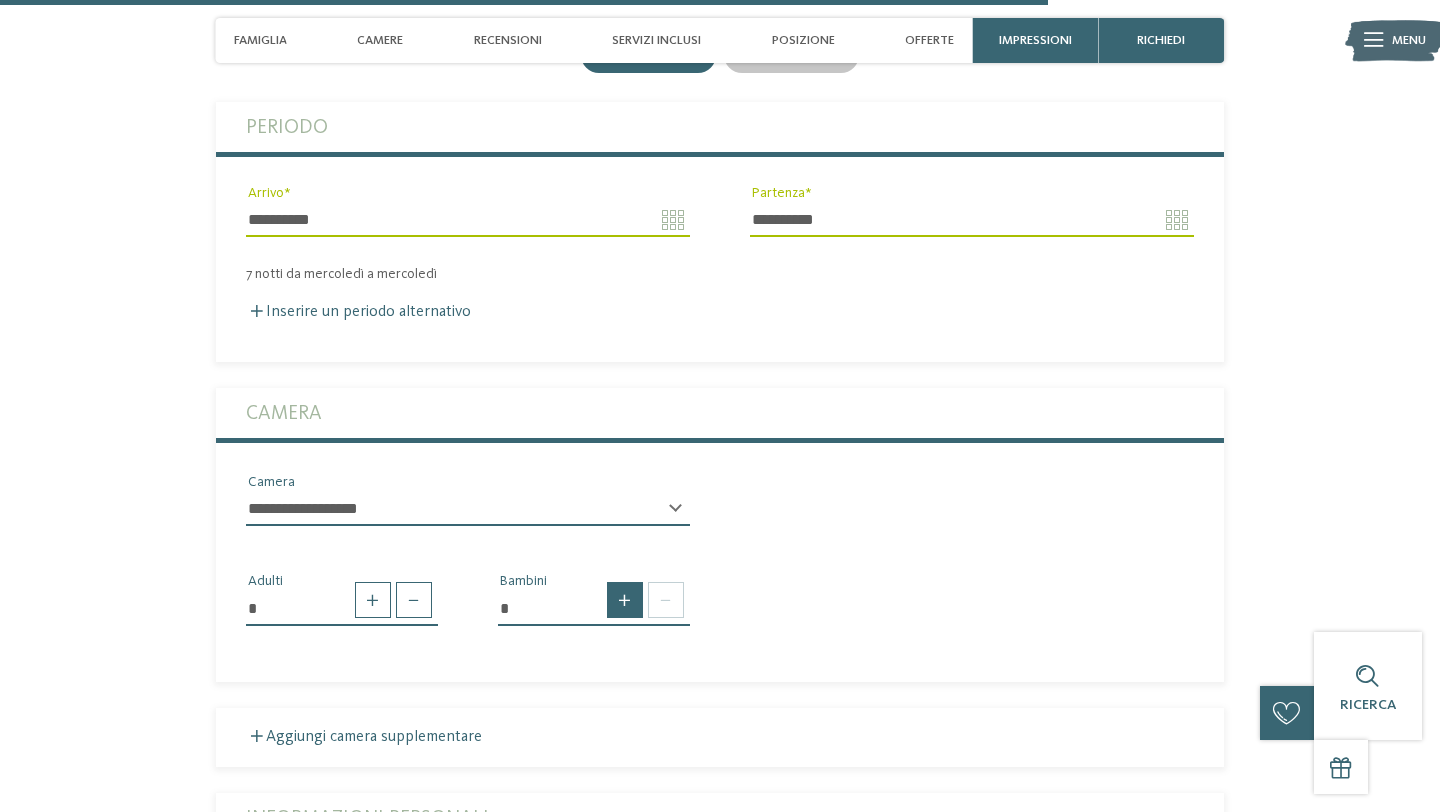 click at bounding box center [625, 600] 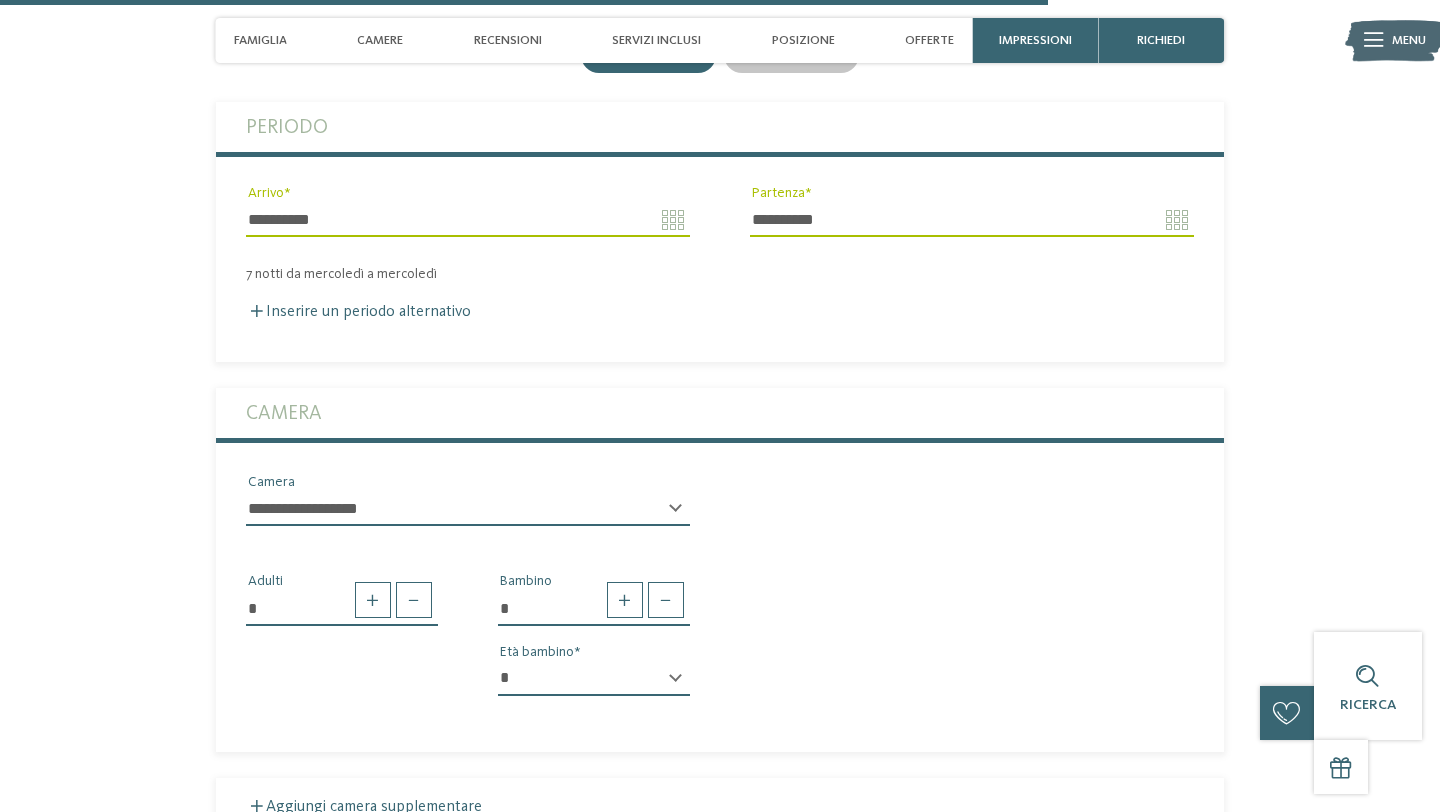 click on "* * * * * * * * * * * ** ** ** ** ** ** ** **" at bounding box center [594, 679] 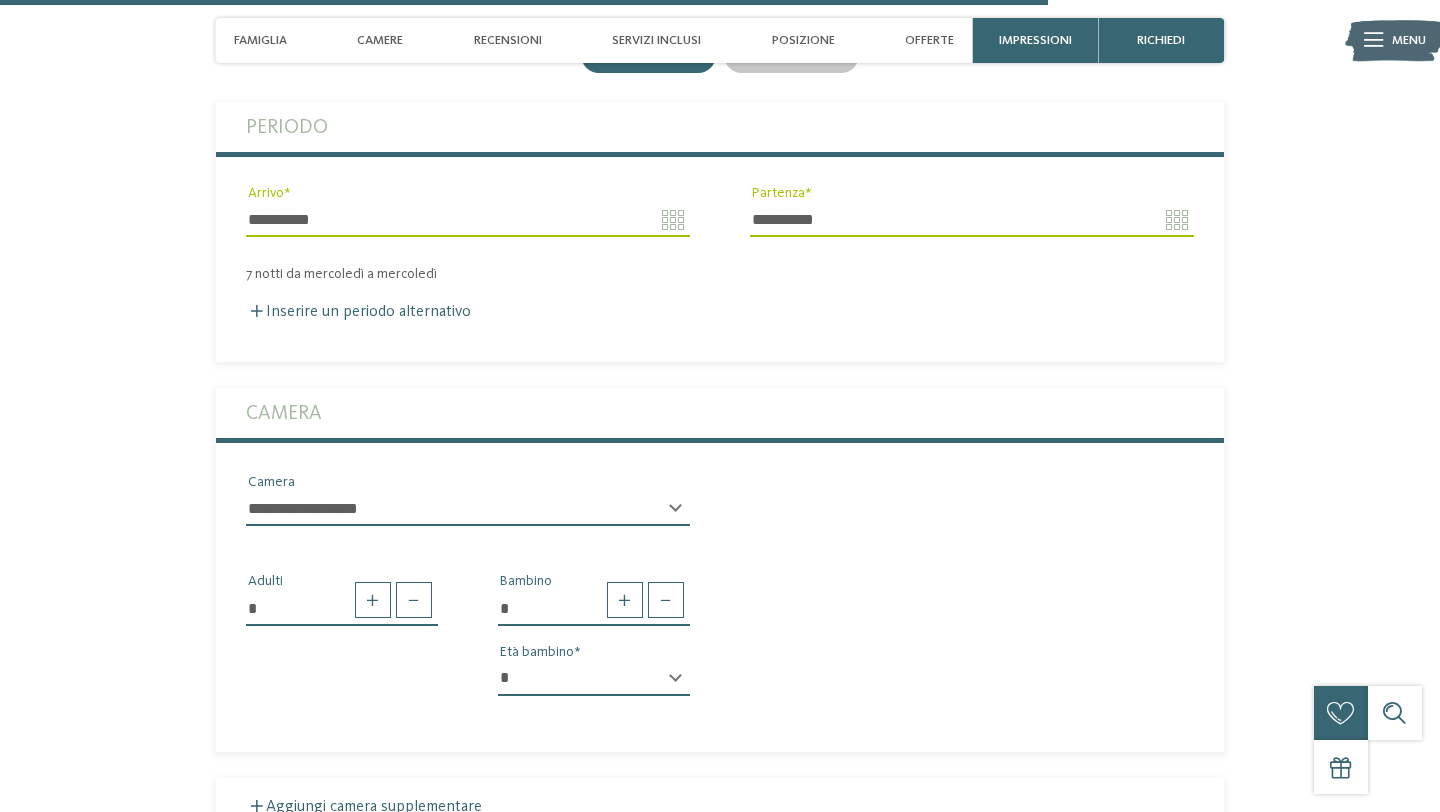 select on "*" 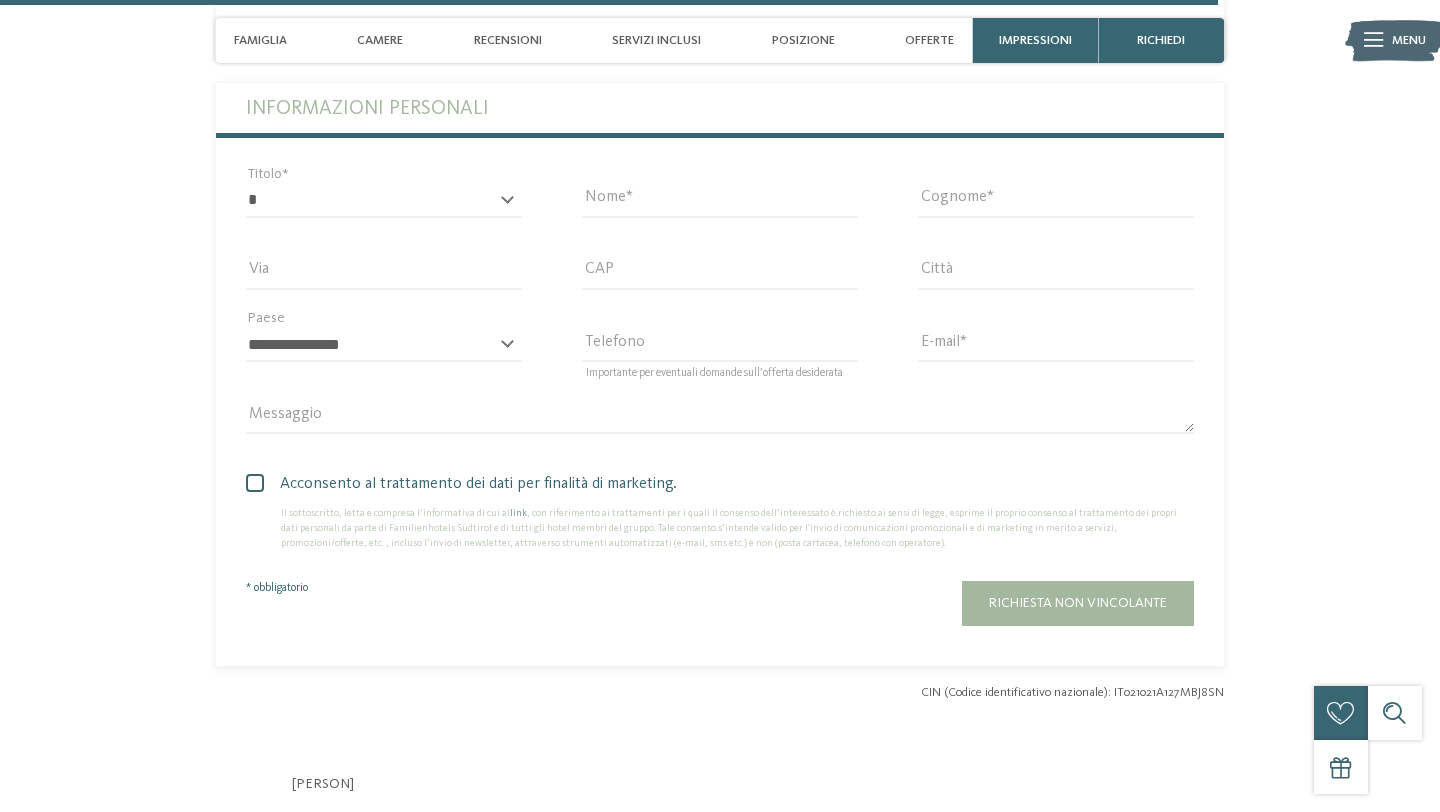 scroll, scrollTop: 5235, scrollLeft: 0, axis: vertical 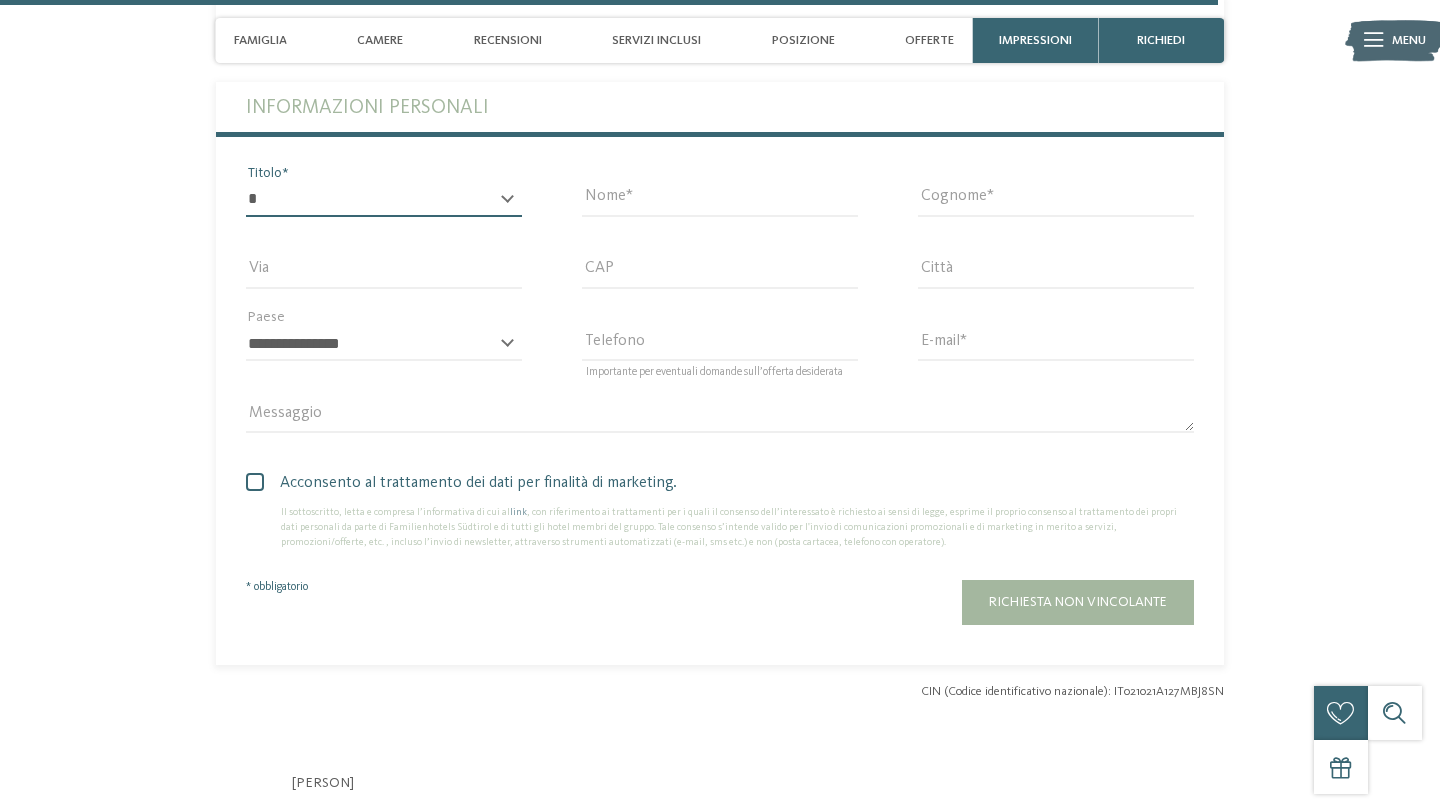 click on "* ****** ******* ******** ******" at bounding box center (384, 200) 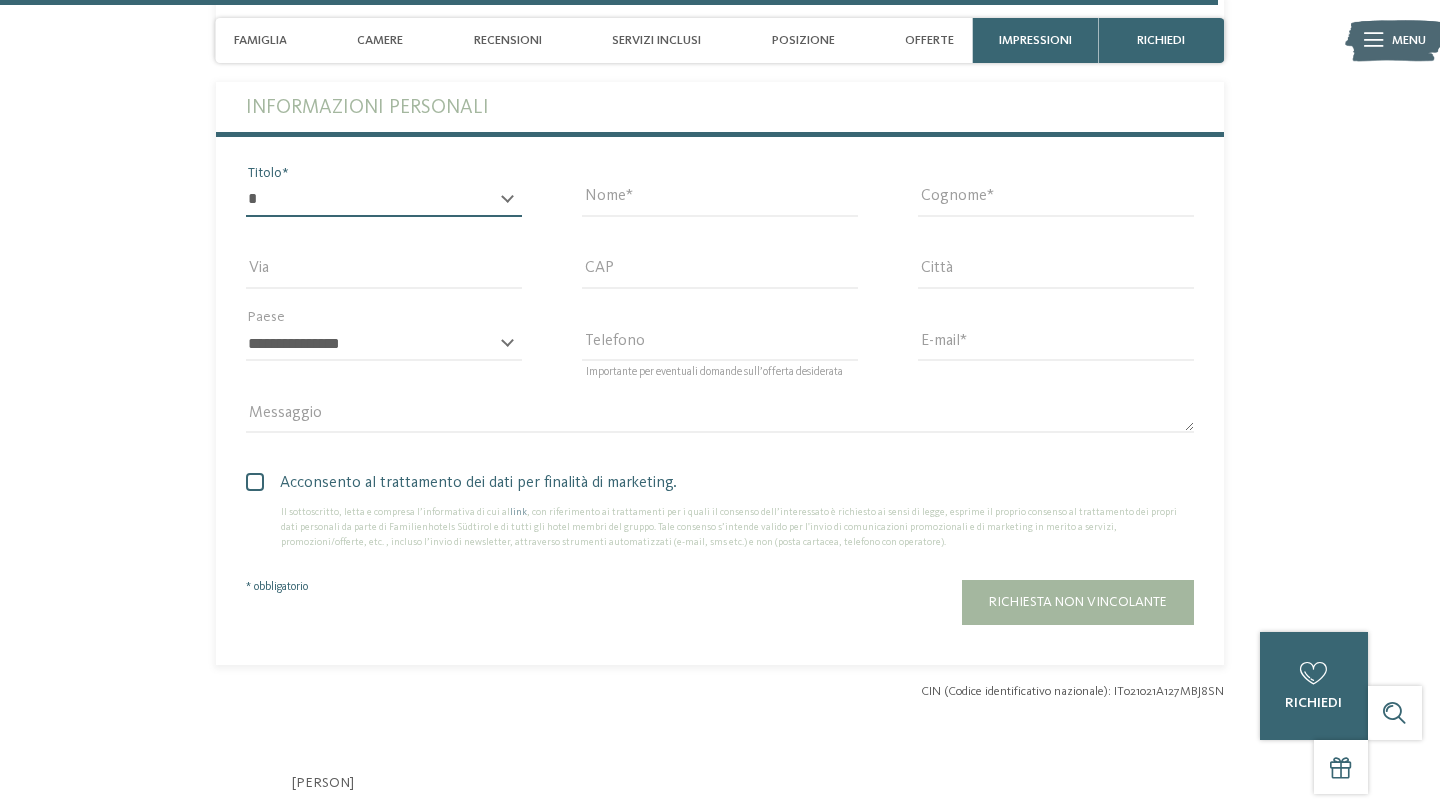 select on "*" 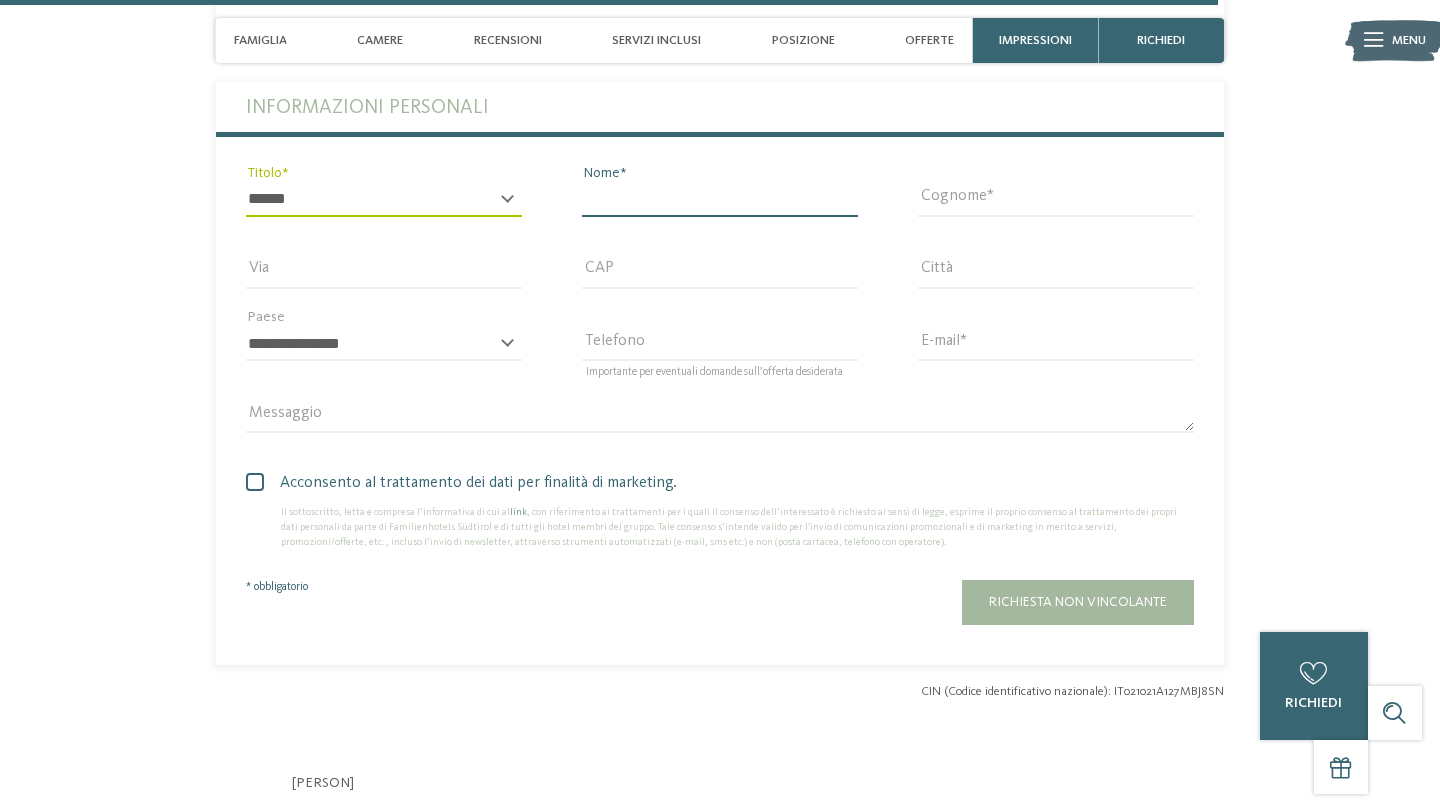 click on "Nome" at bounding box center (720, 200) 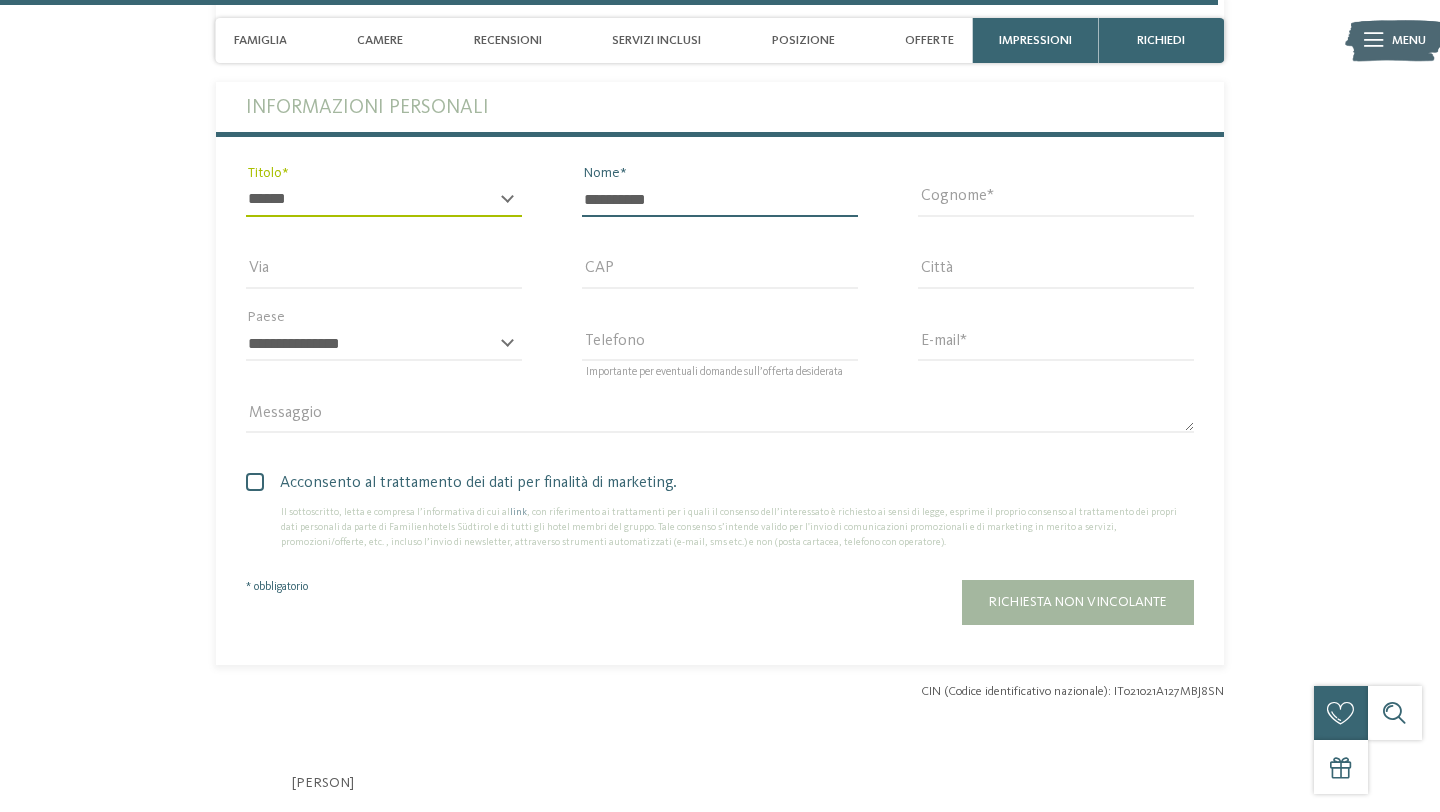 type on "**********" 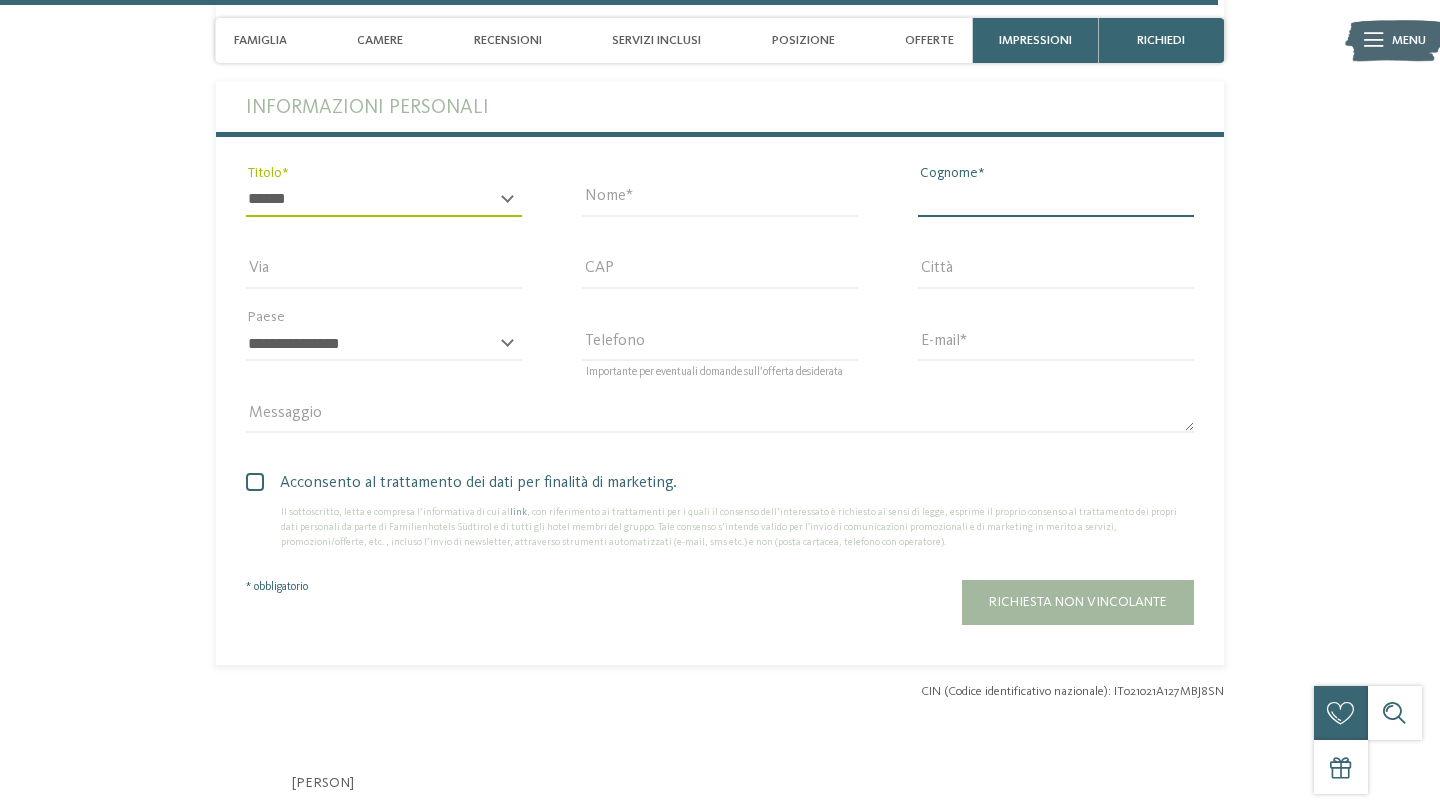 click on "Cognome" at bounding box center (1056, 200) 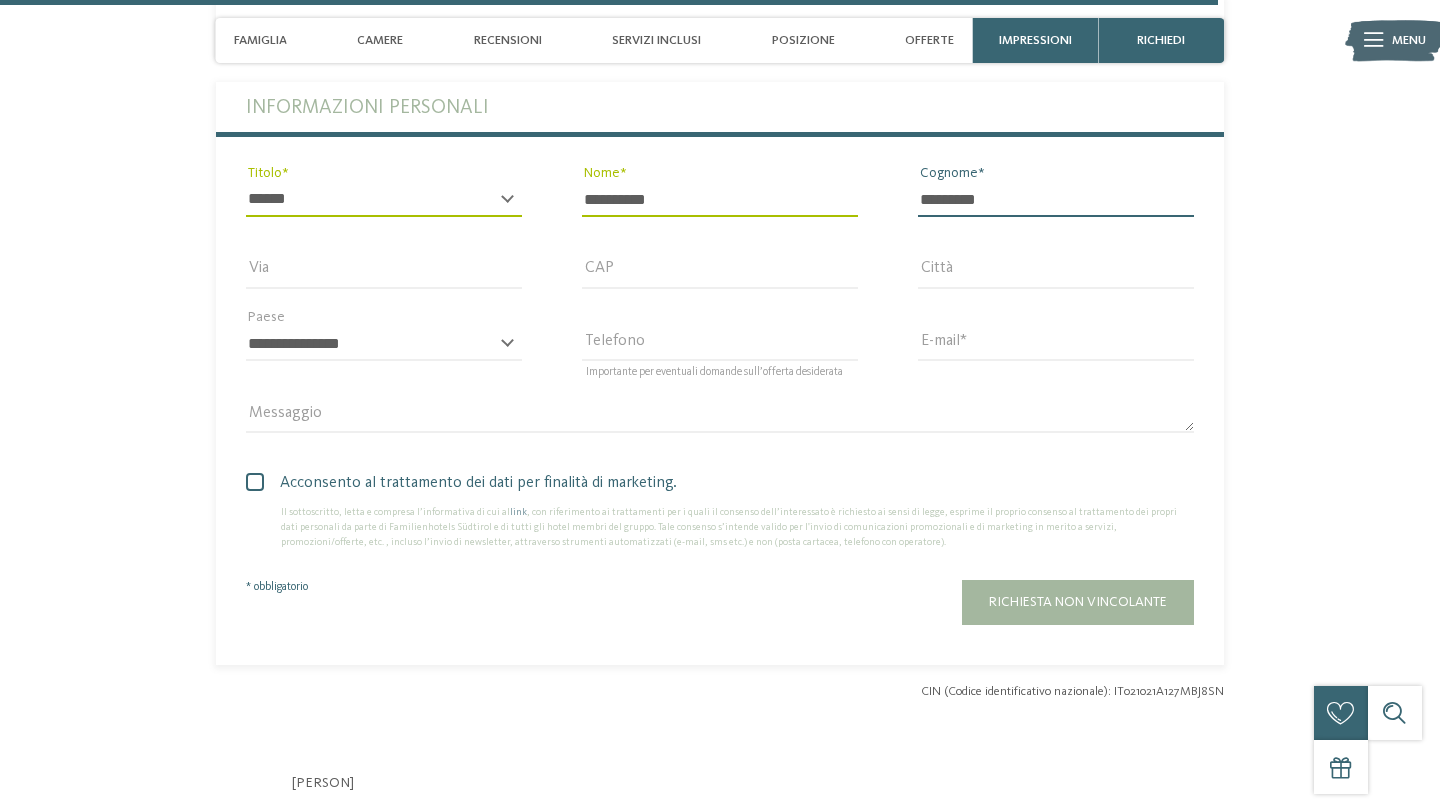 type on "*********" 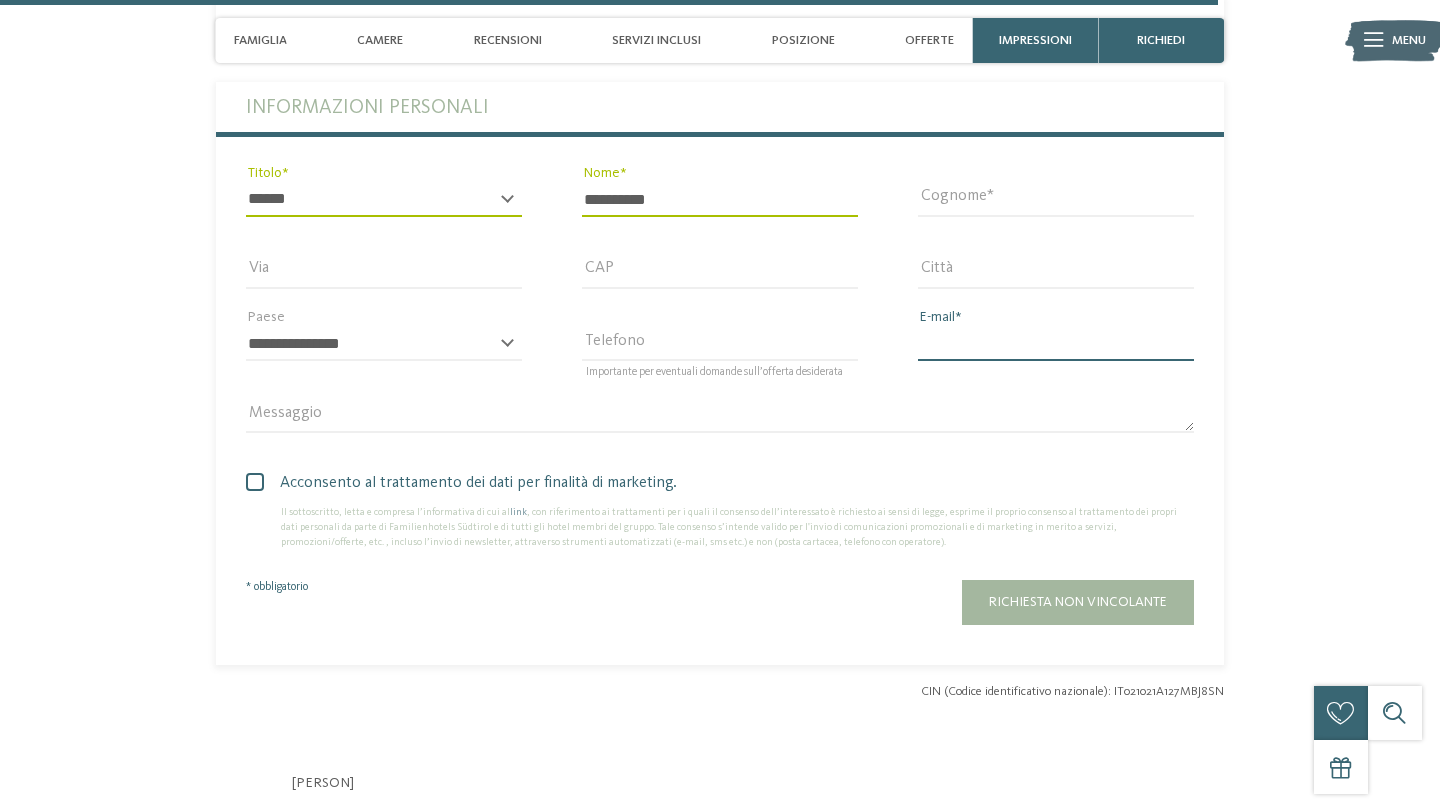 click on "E-mail" at bounding box center [1056, 344] 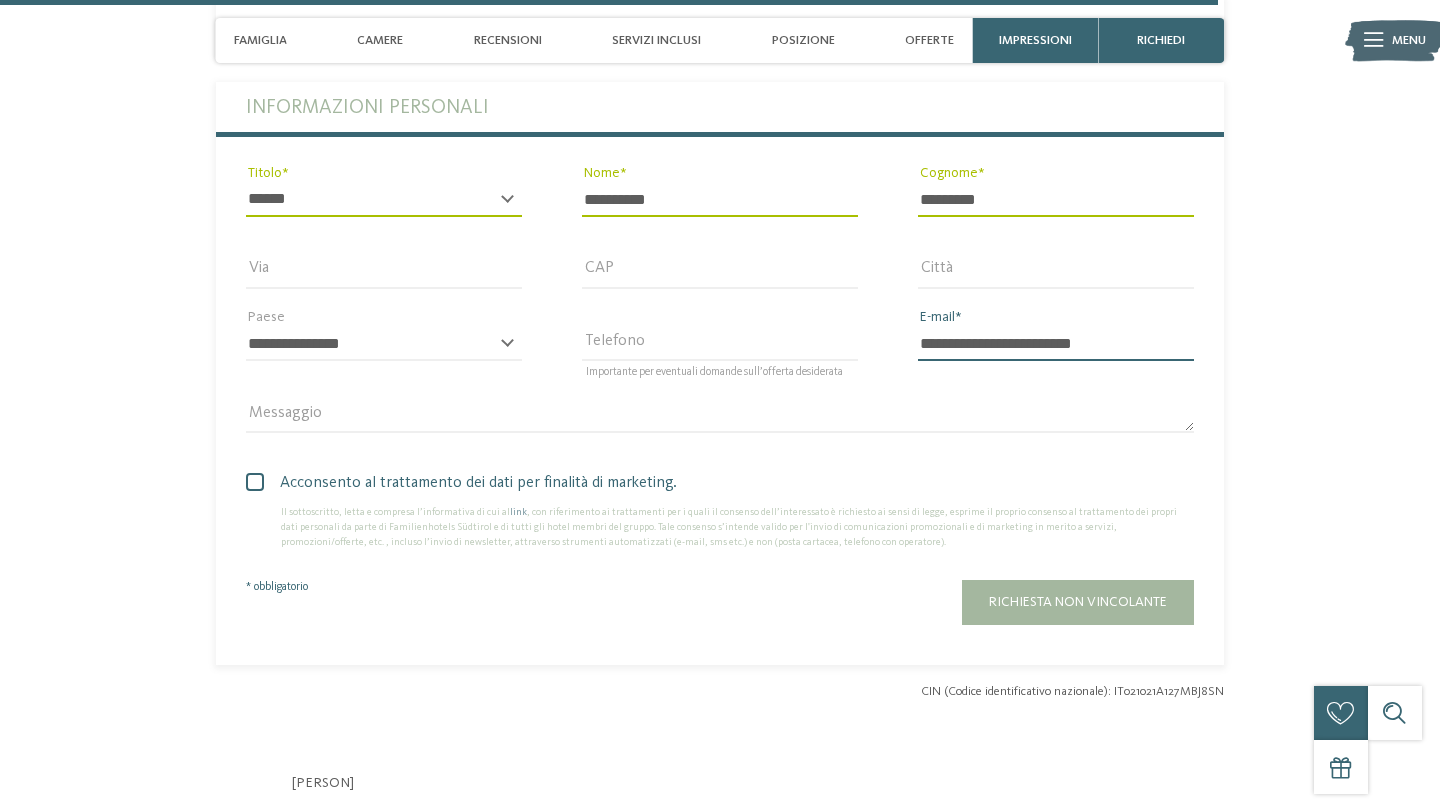 type on "**********" 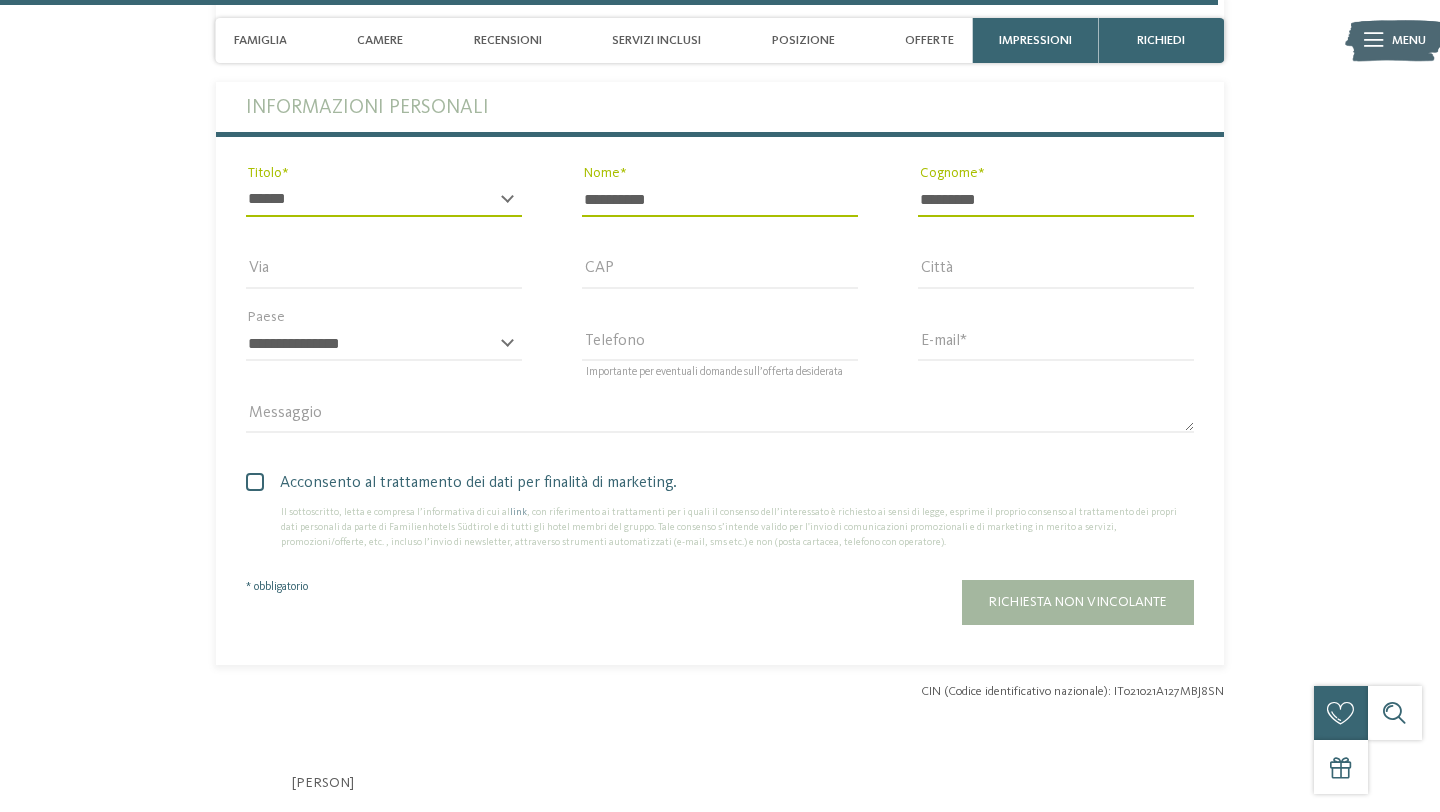 click at bounding box center [255, 482] 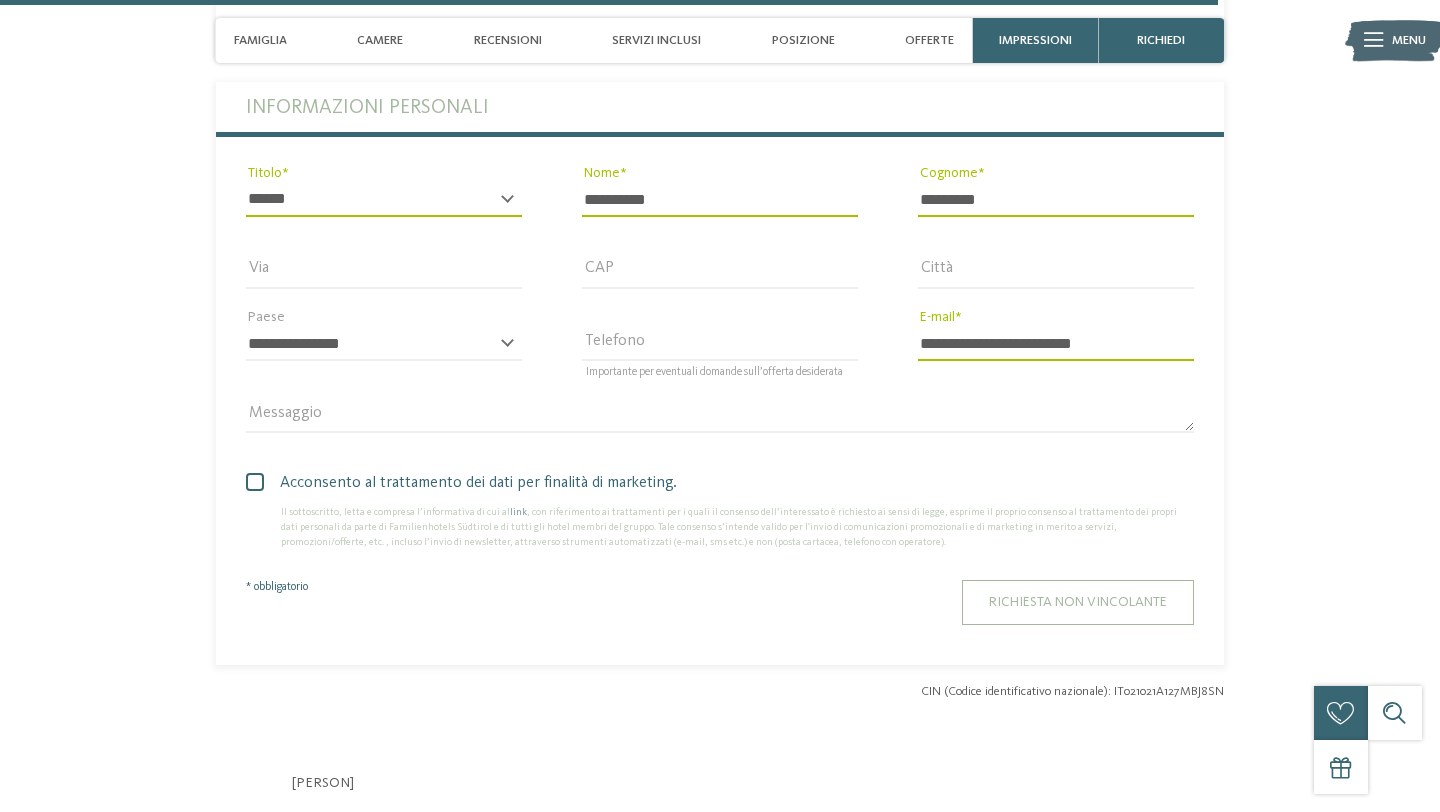 click on "Richiesta non vincolante" at bounding box center (1078, 602) 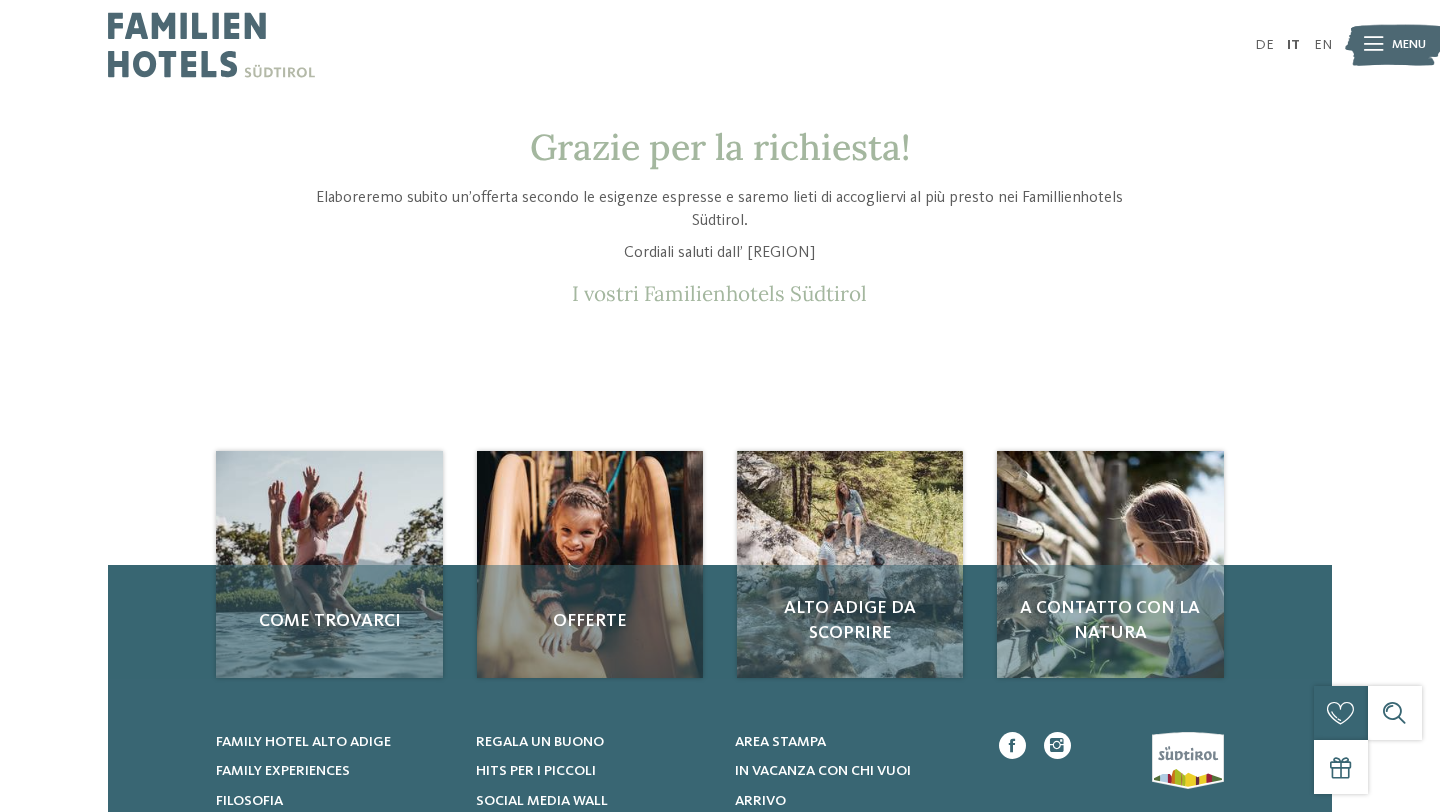 scroll, scrollTop: 0, scrollLeft: 0, axis: both 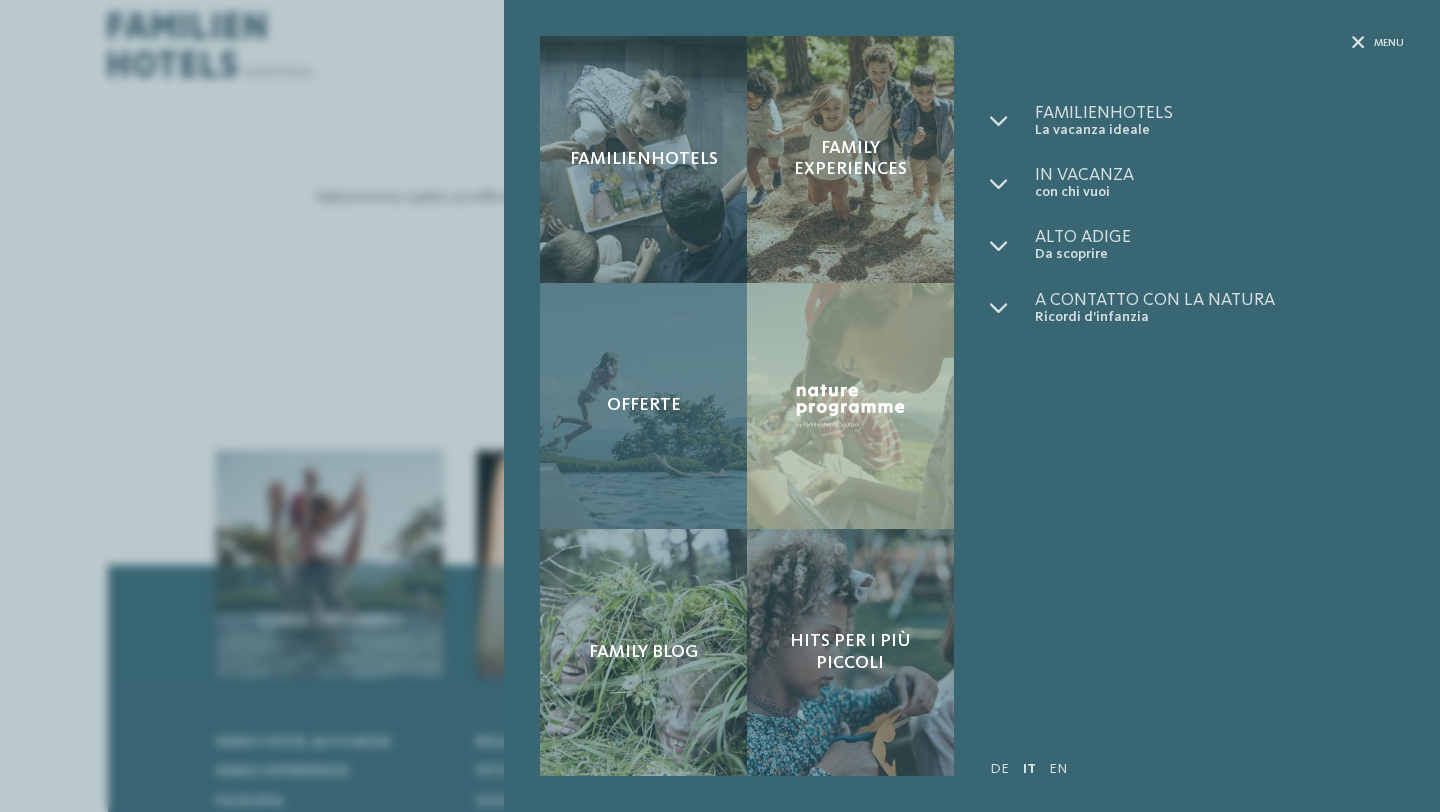 click on "Offerte" at bounding box center [643, 406] 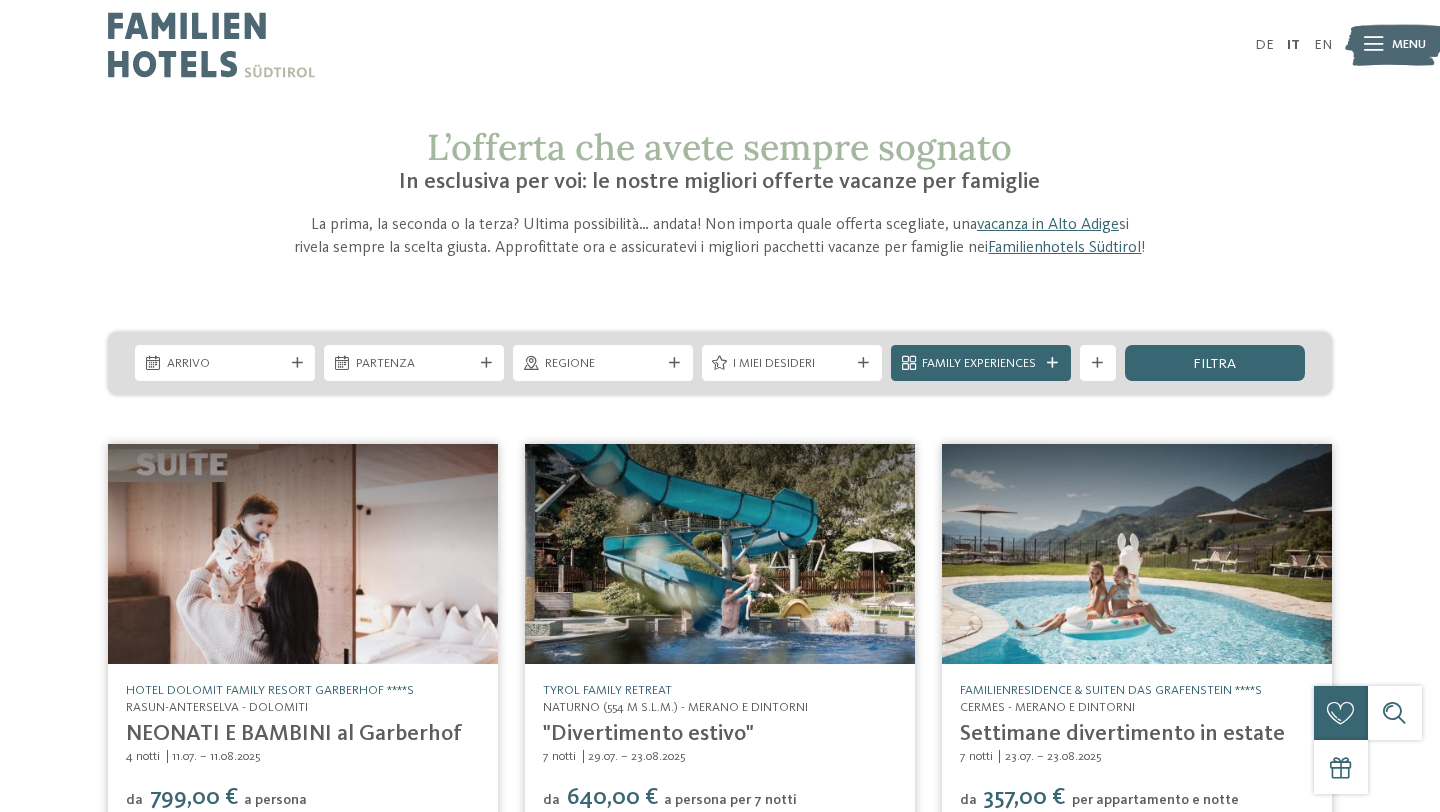 scroll, scrollTop: 0, scrollLeft: 0, axis: both 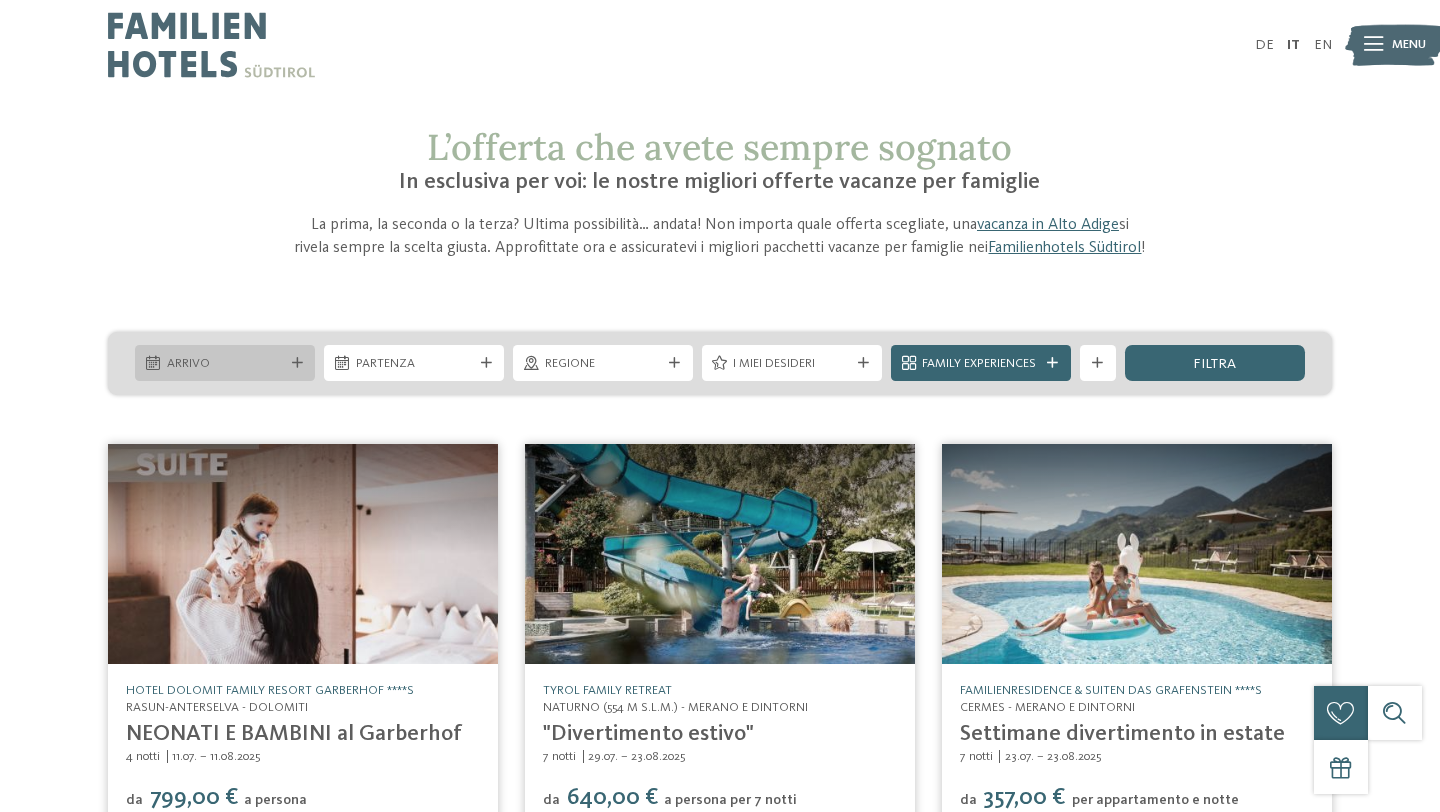 click on "Solo un momento – il sito web sta caricando …
DE
IT" at bounding box center (720, 1216) 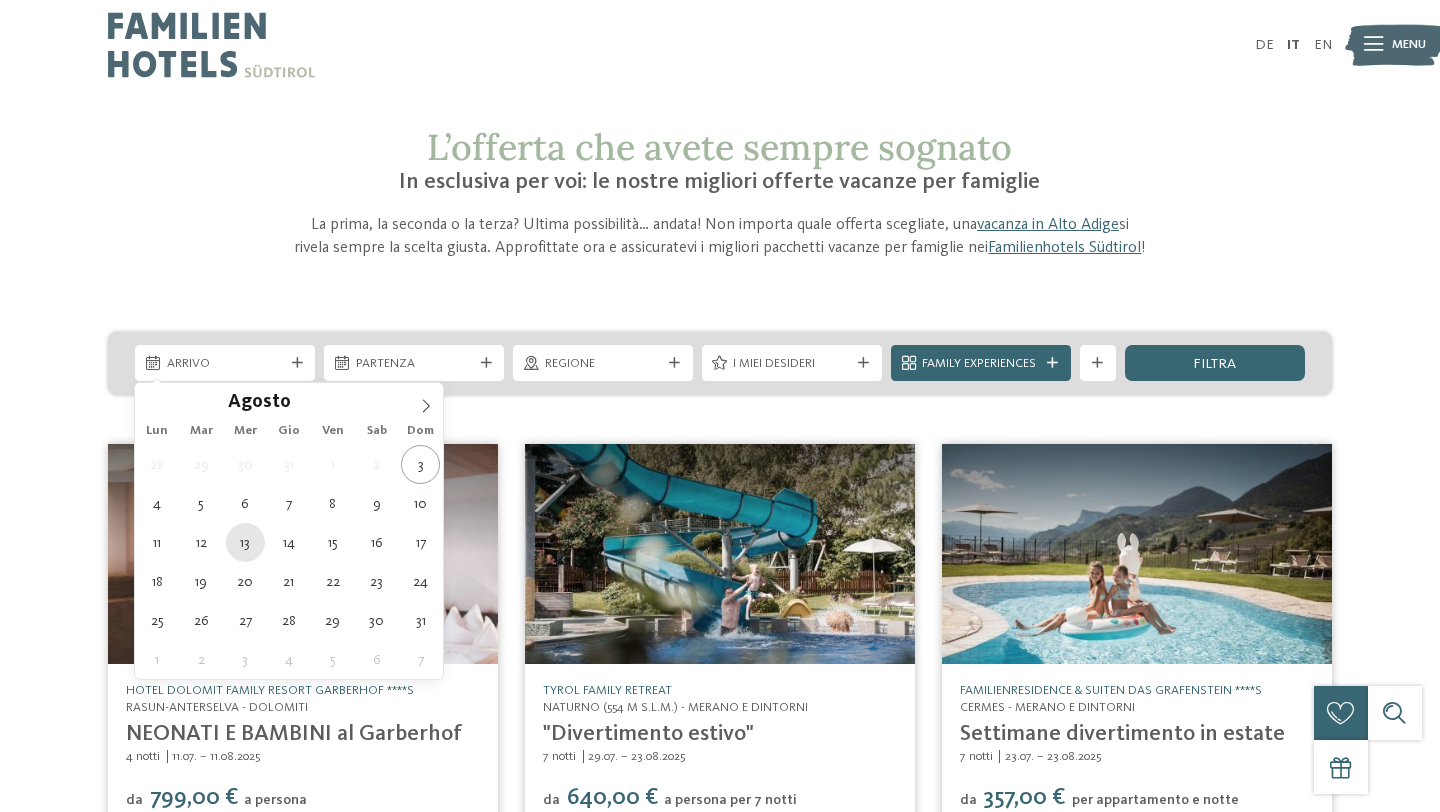 type on "13.08.2025" 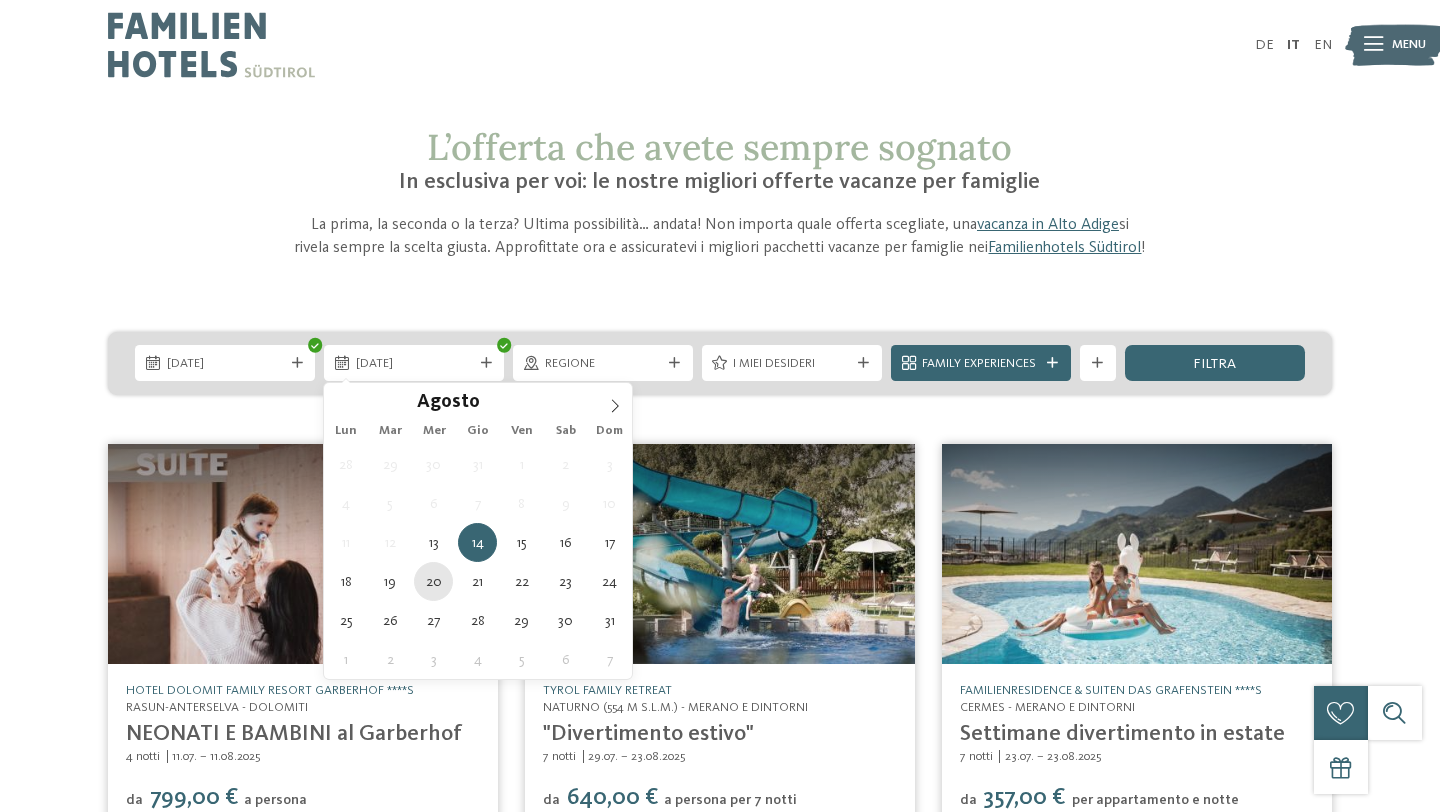 type on "20.08.2025" 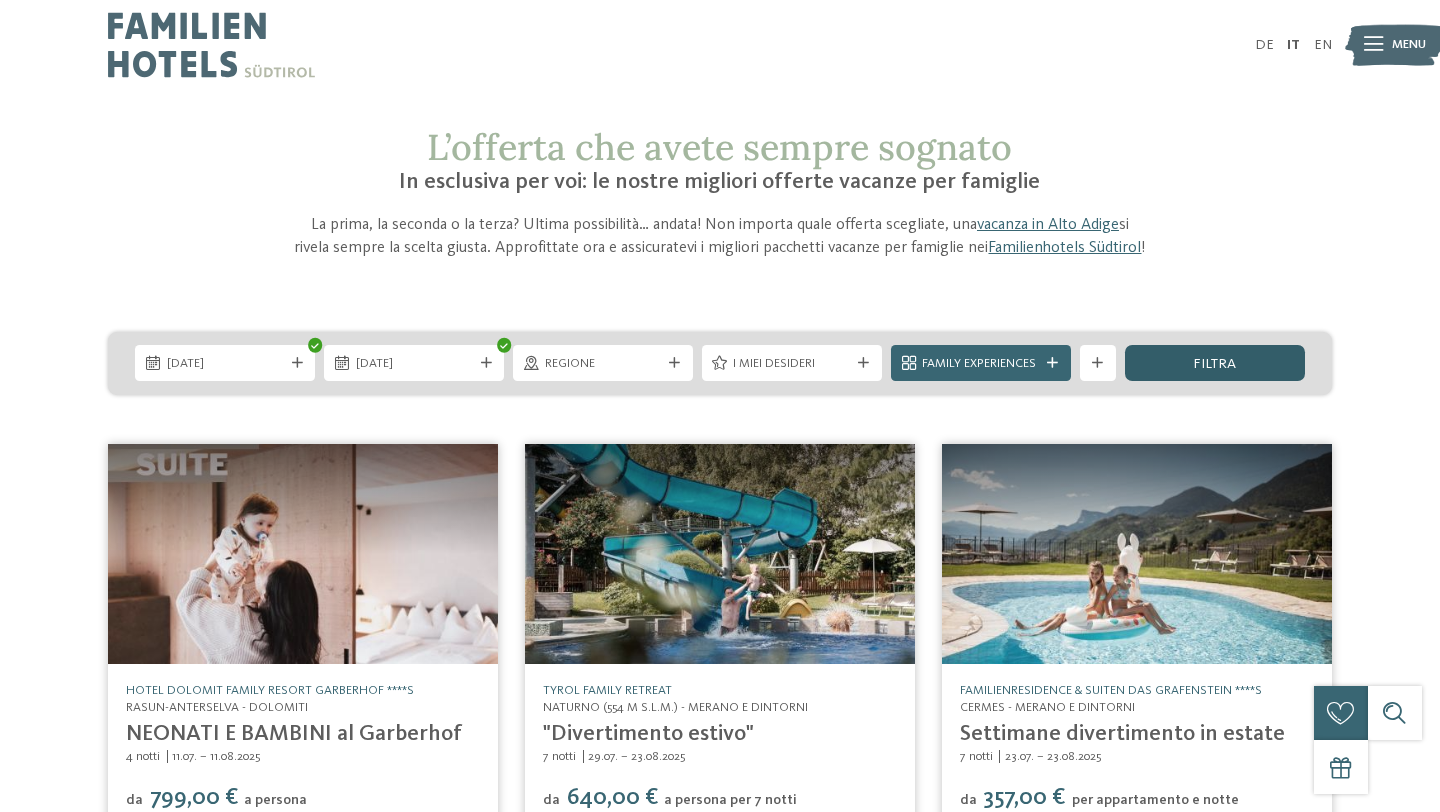 click on "filtra" at bounding box center [1214, 364] 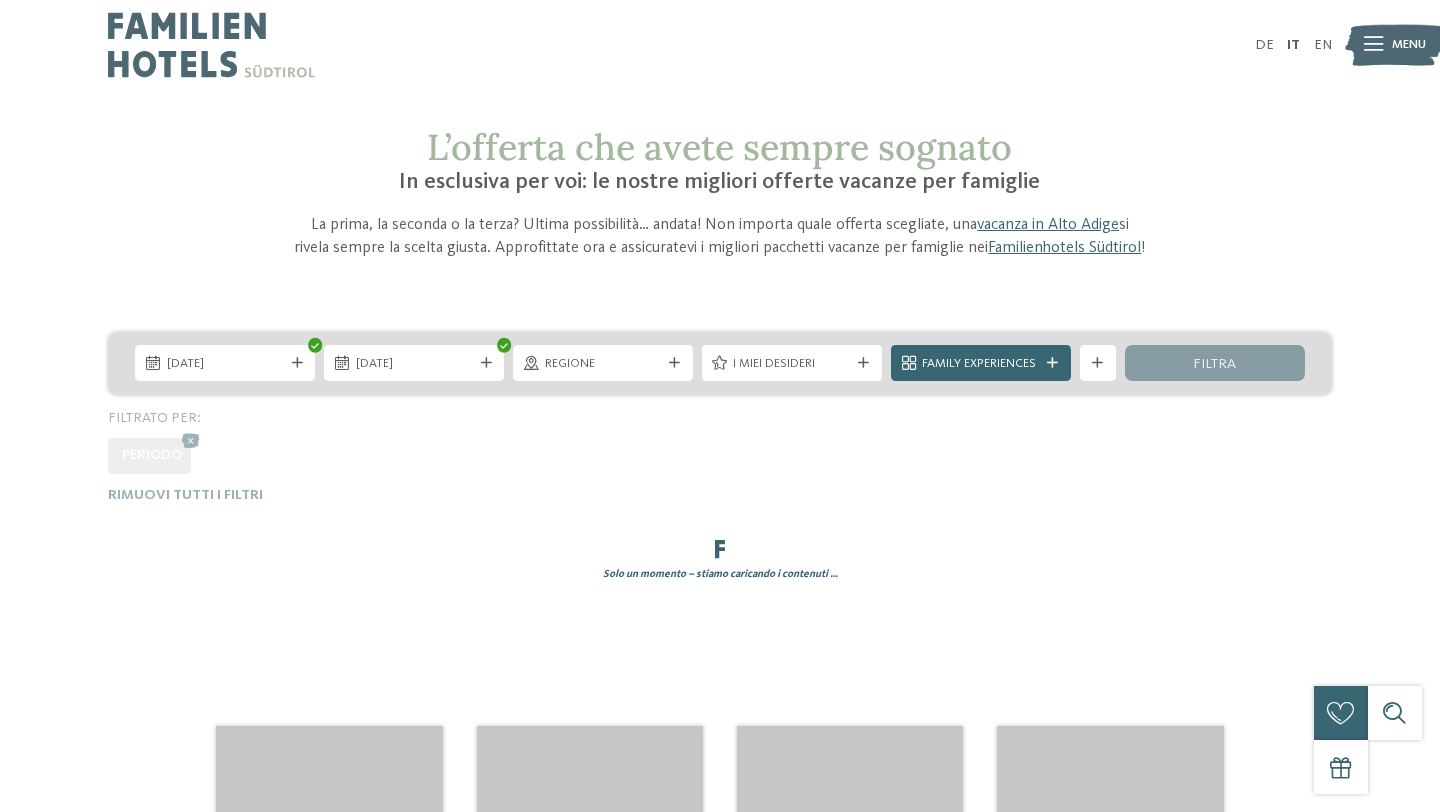 click on "filtra" at bounding box center (1214, 363) 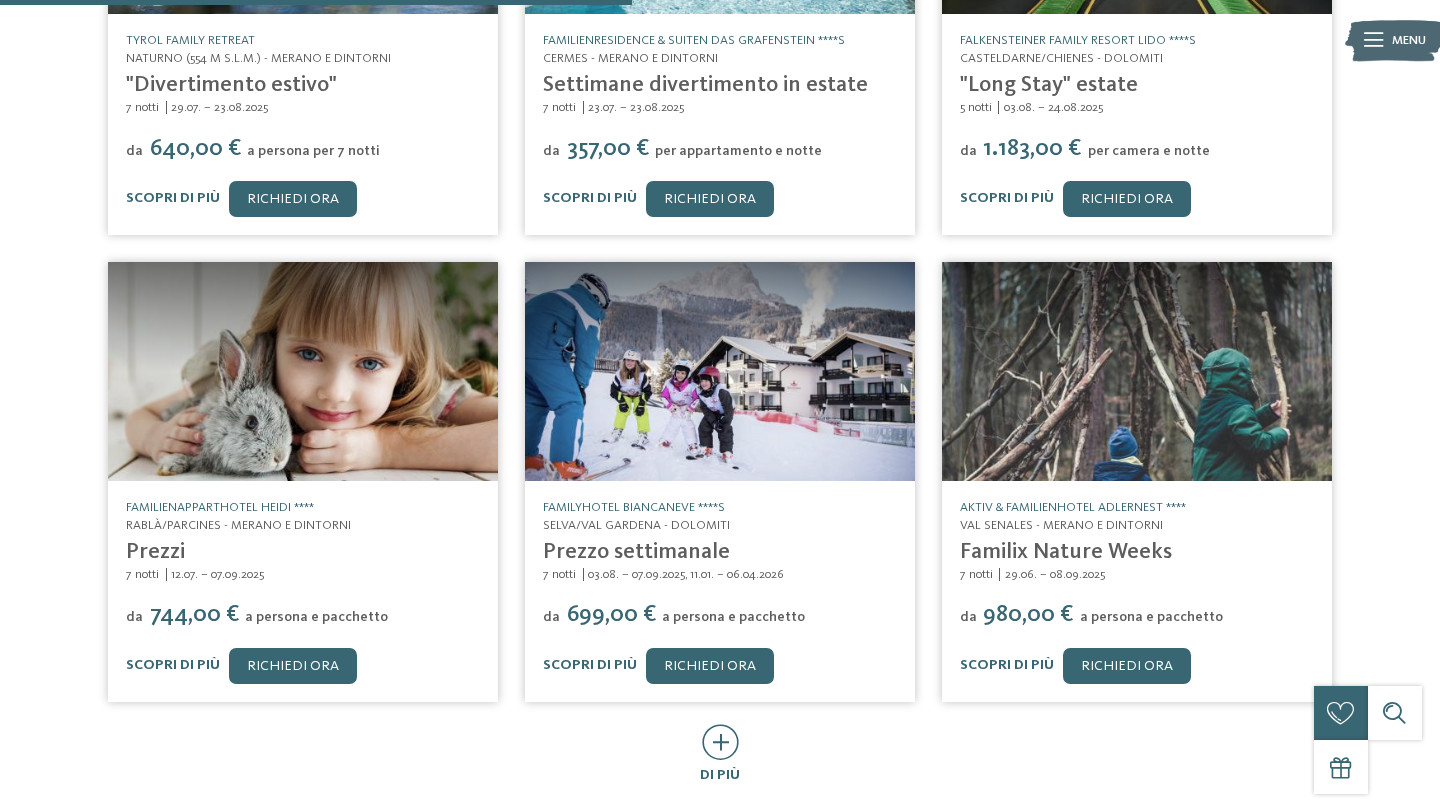 scroll, scrollTop: 763, scrollLeft: 0, axis: vertical 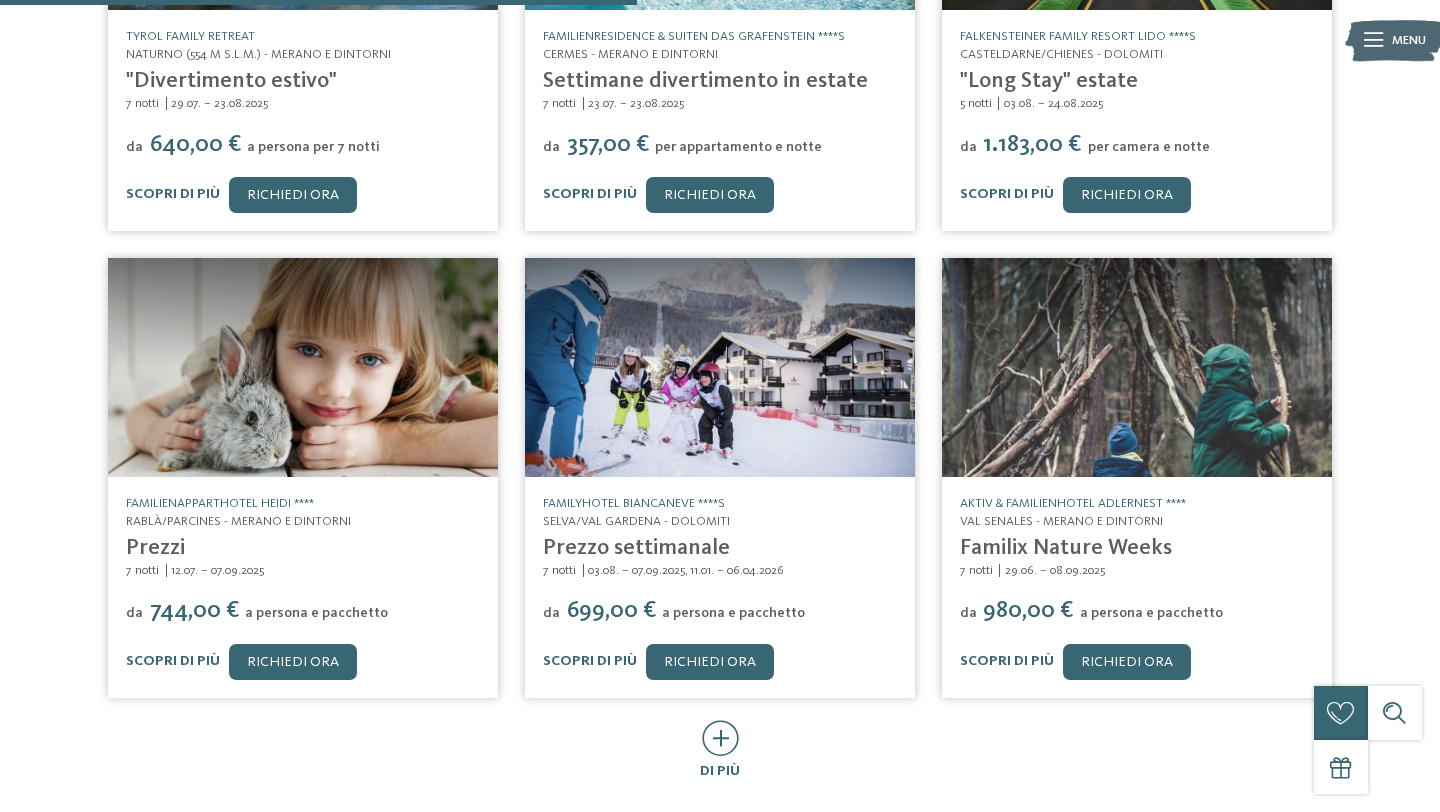 click at bounding box center [303, 367] 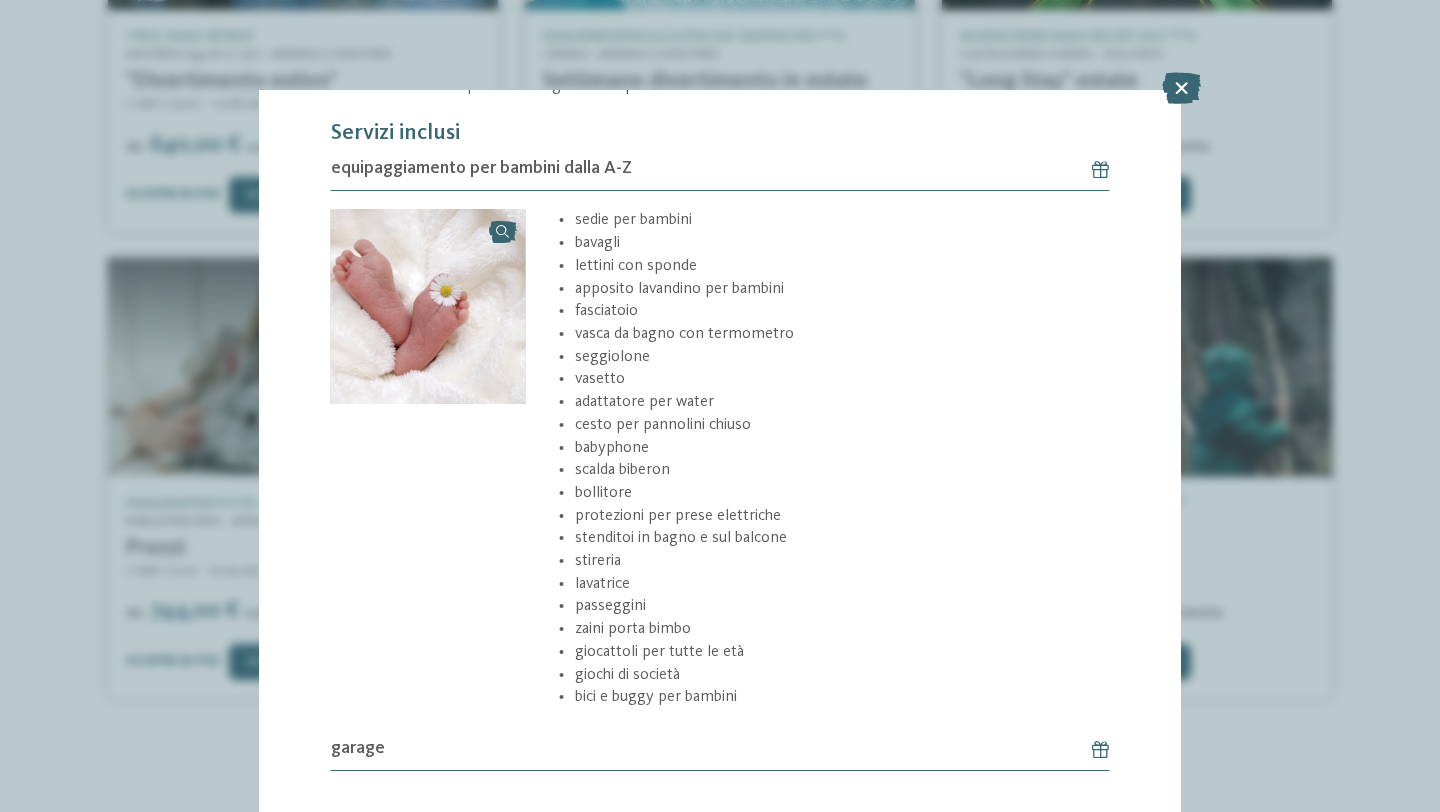 scroll, scrollTop: 546, scrollLeft: 0, axis: vertical 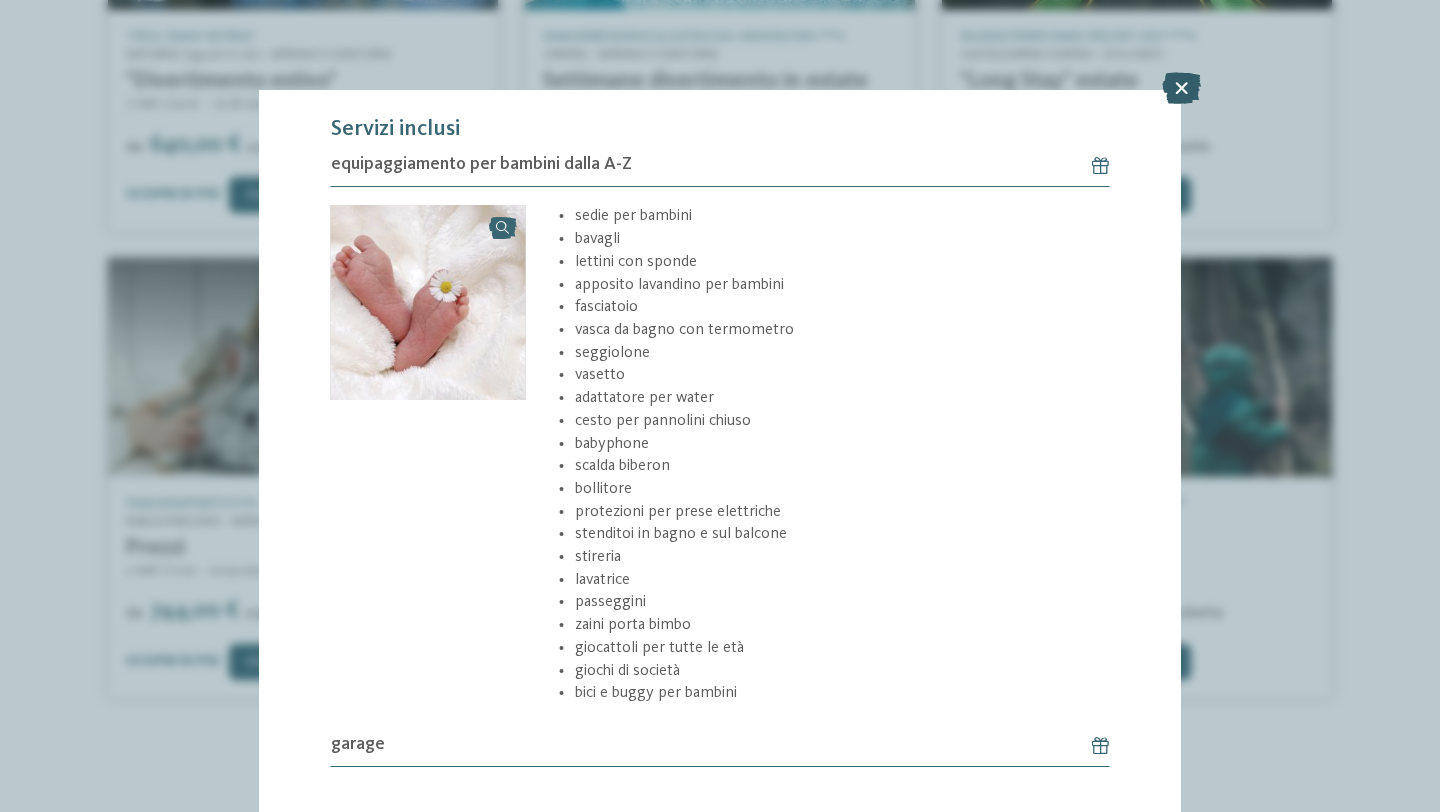 click at bounding box center [1181, 88] 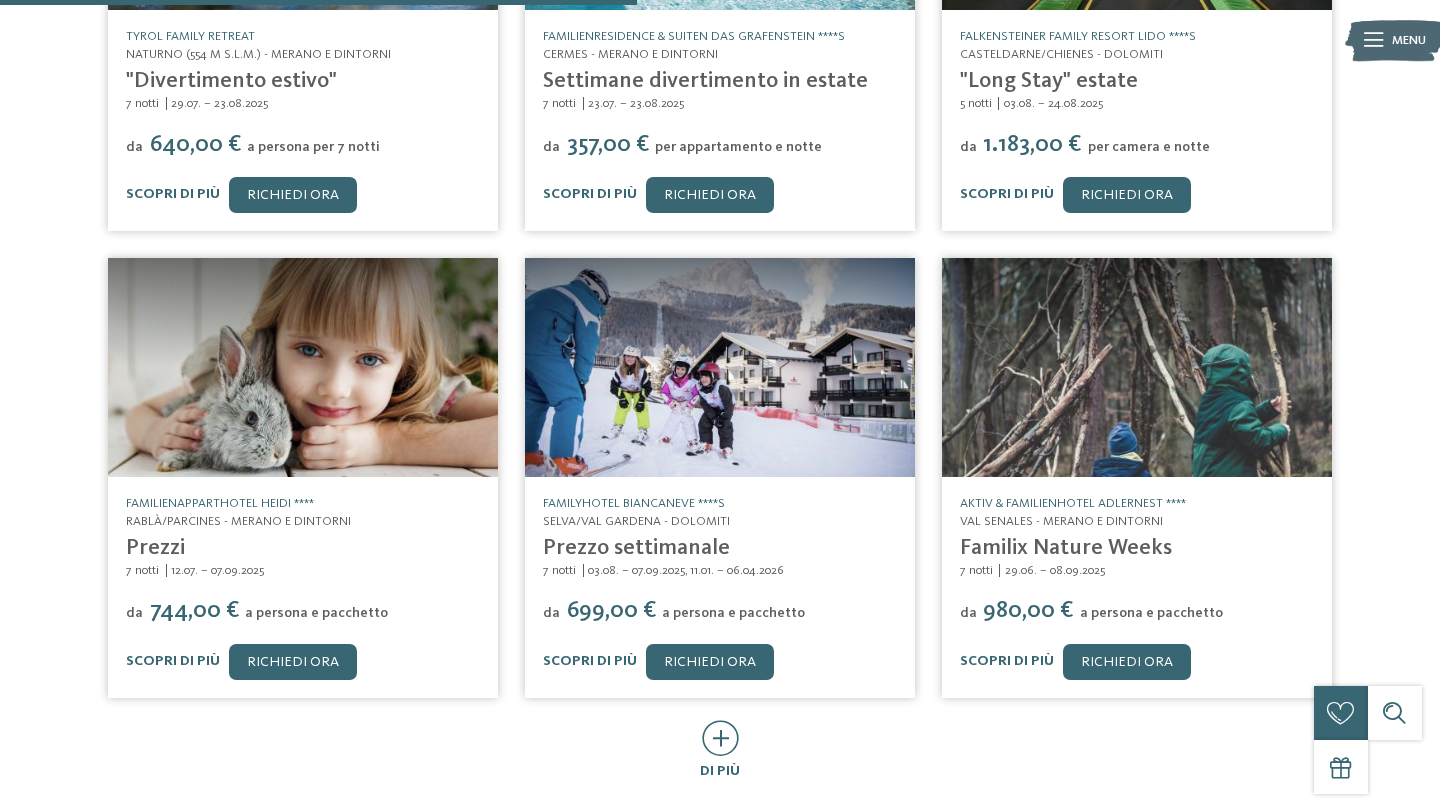click on "Familienapparthotel Heidi ****
Rablà/Parcines  - Merano e dintorni
Prezzi
7 notti
12.07. – 07.09.2025
da
744,00 €" at bounding box center [303, 587] 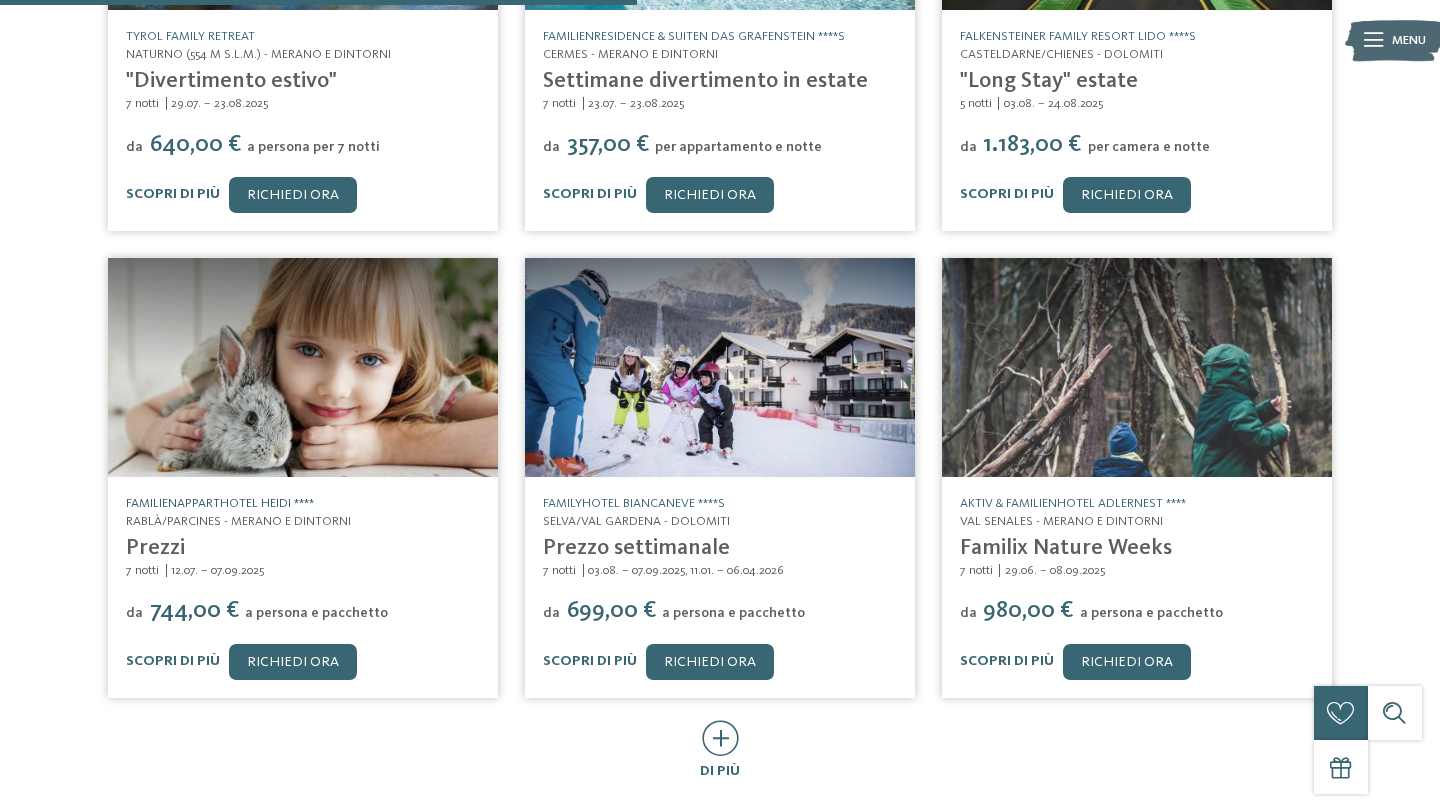 click on "Familienapparthotel Heidi ****" at bounding box center (220, 503) 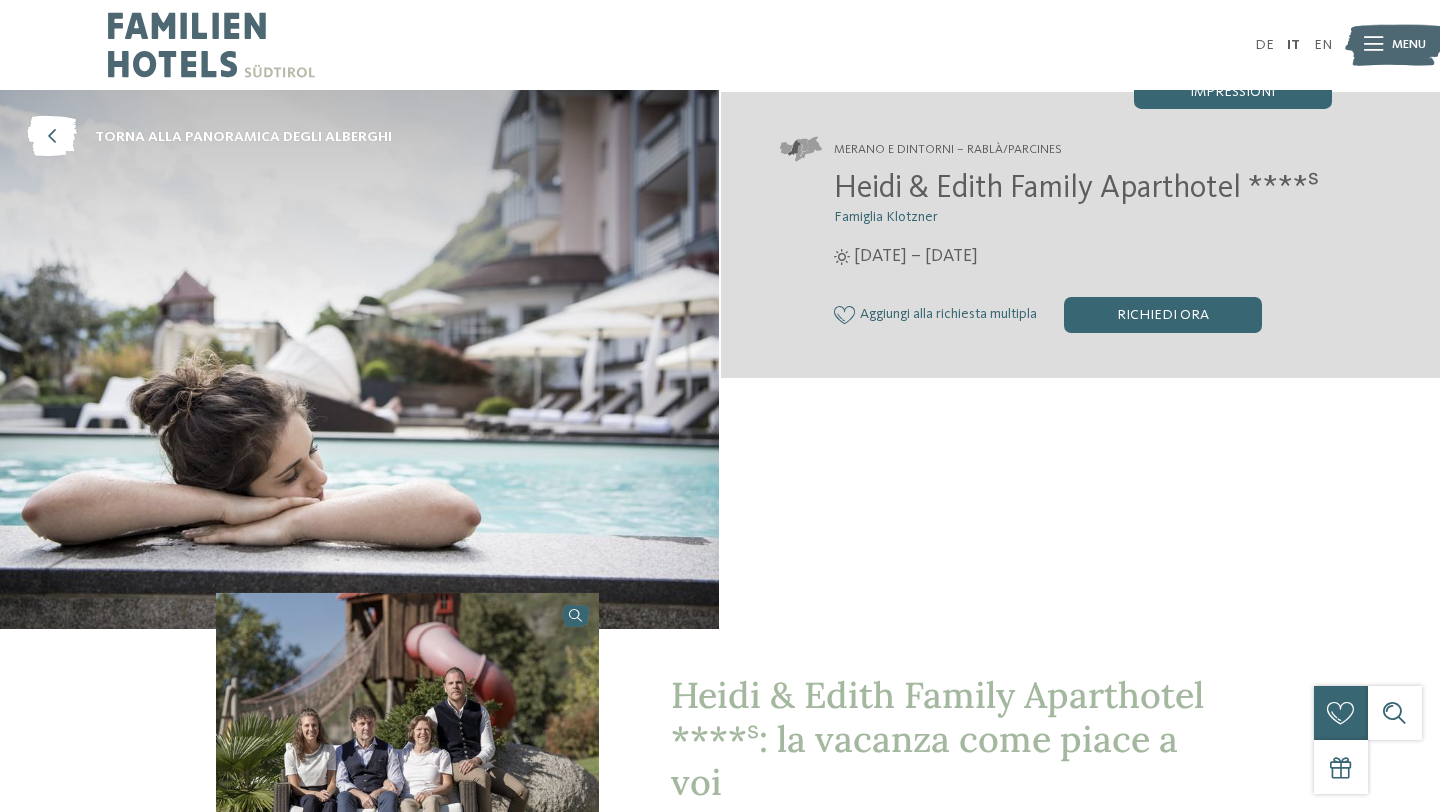 scroll, scrollTop: 0, scrollLeft: 0, axis: both 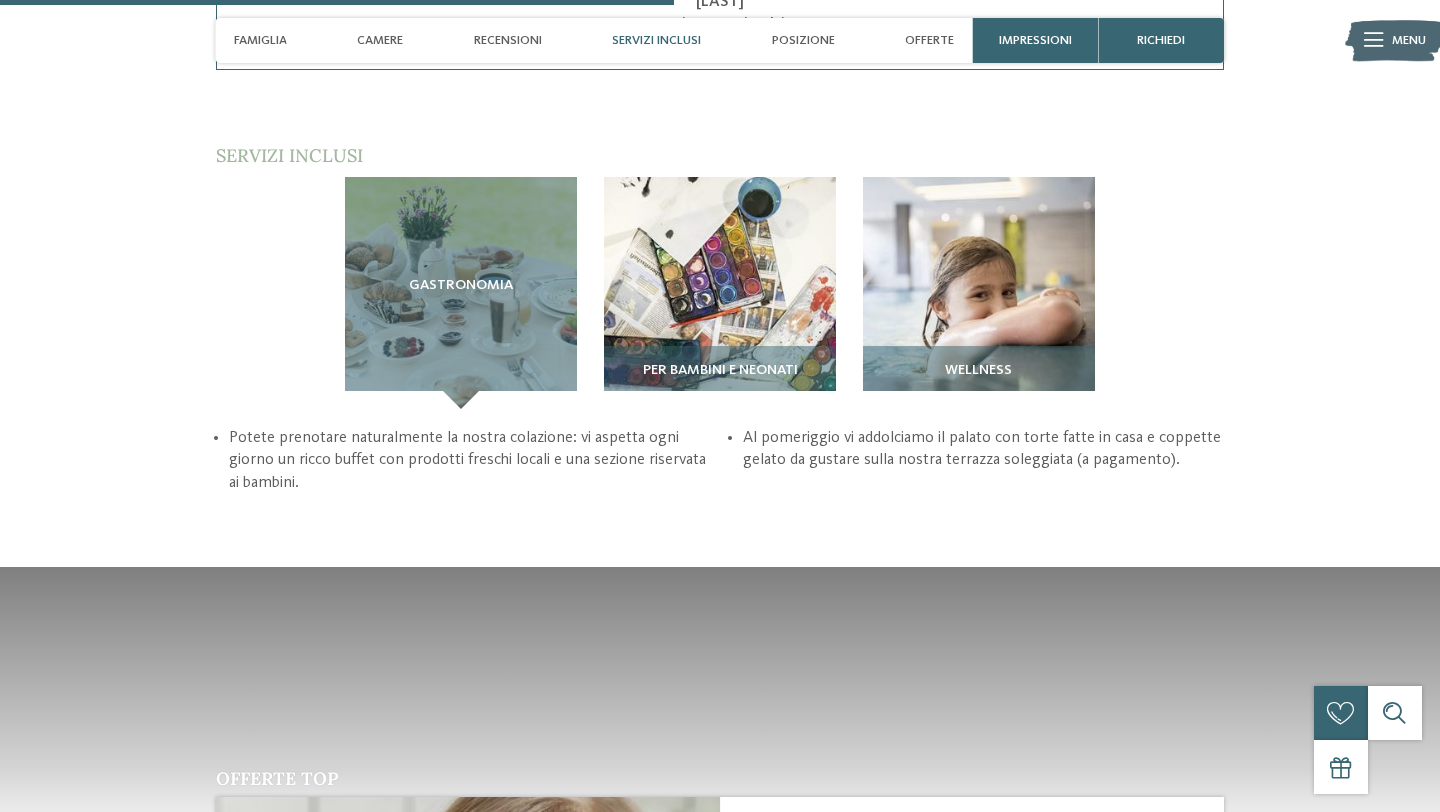 click at bounding box center [720, 293] 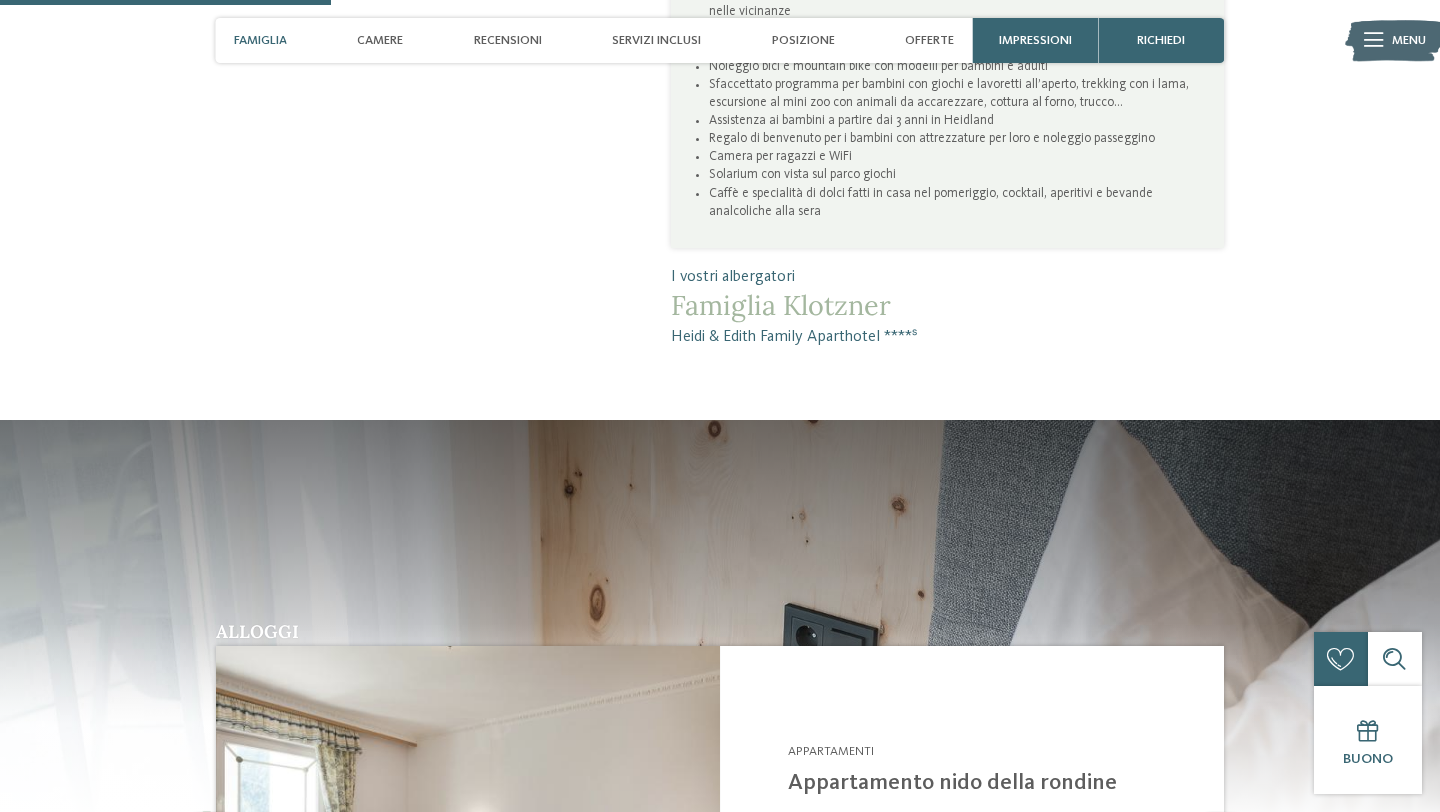 scroll, scrollTop: 1279, scrollLeft: 0, axis: vertical 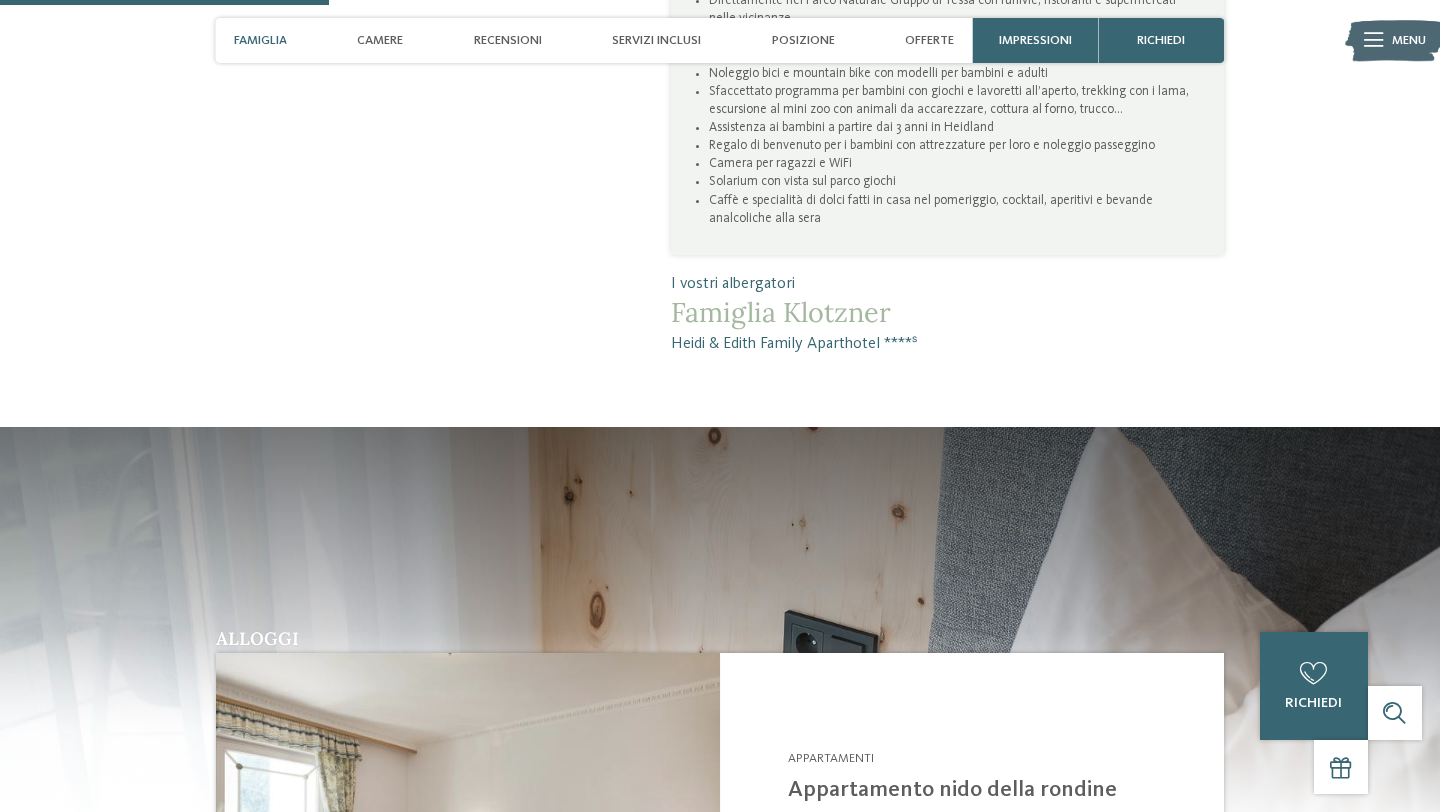 drag, startPoint x: 927, startPoint y: 344, endPoint x: 672, endPoint y: 343, distance: 255.00197 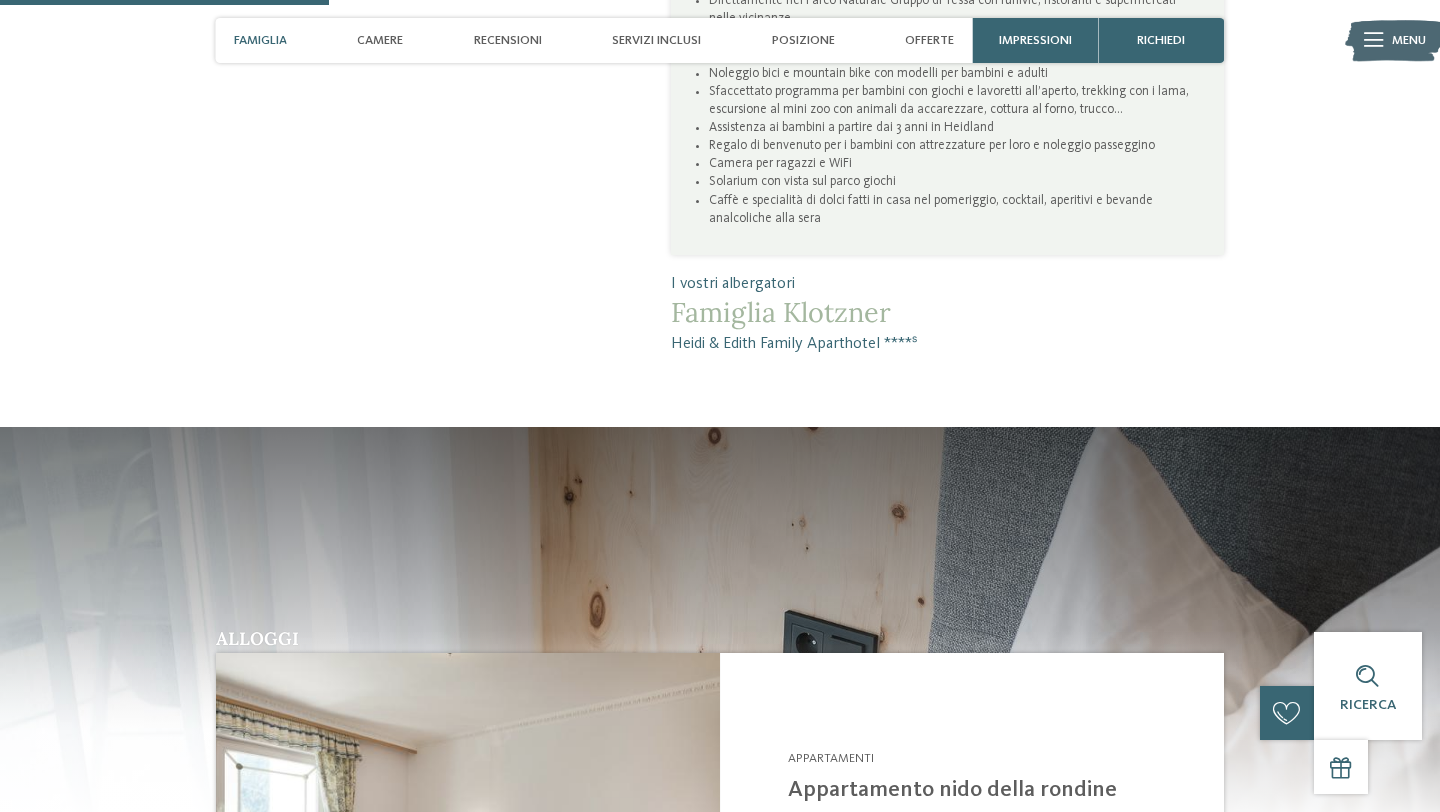 copy on "Heidi & Edith Family Aparthotel ****ˢ" 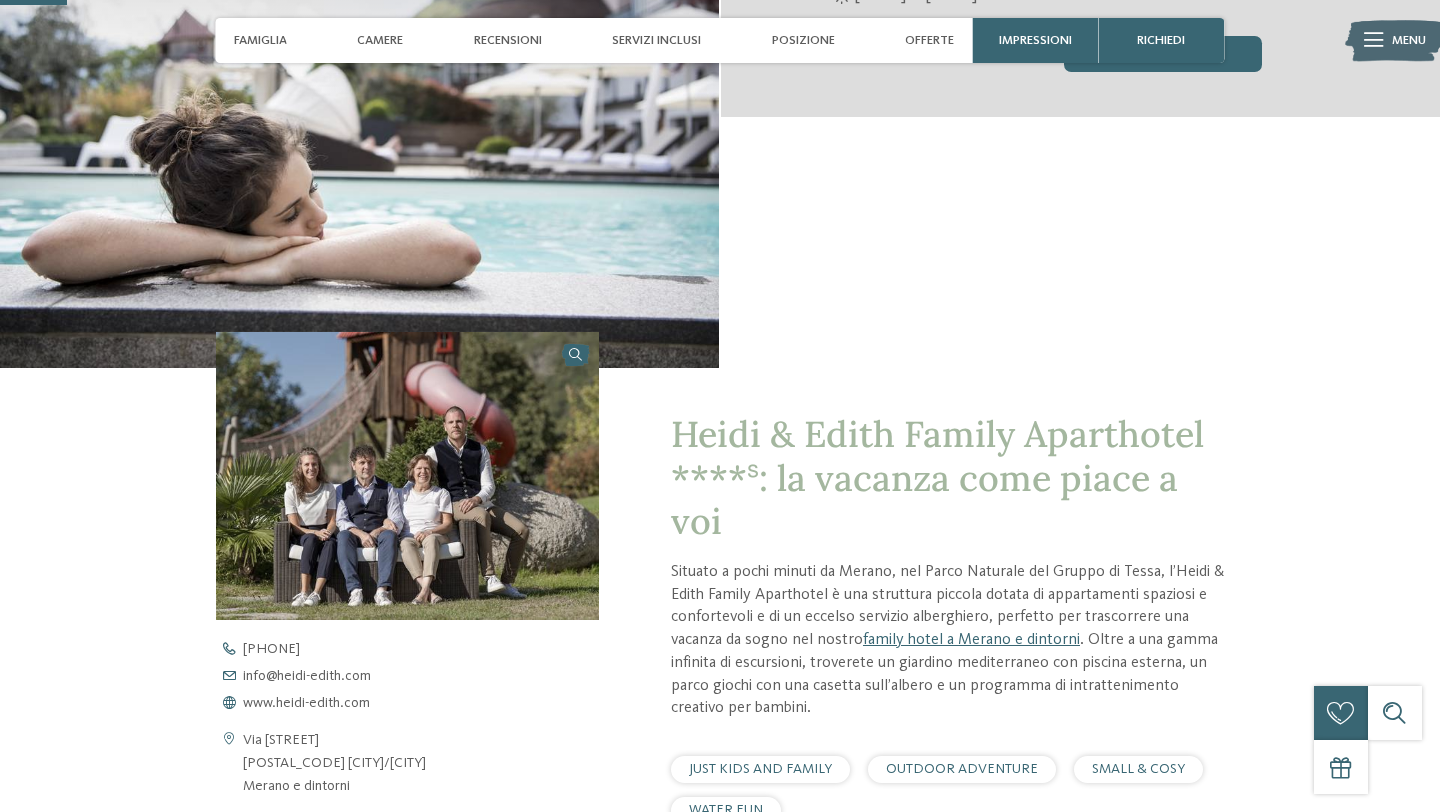 scroll, scrollTop: 262, scrollLeft: 0, axis: vertical 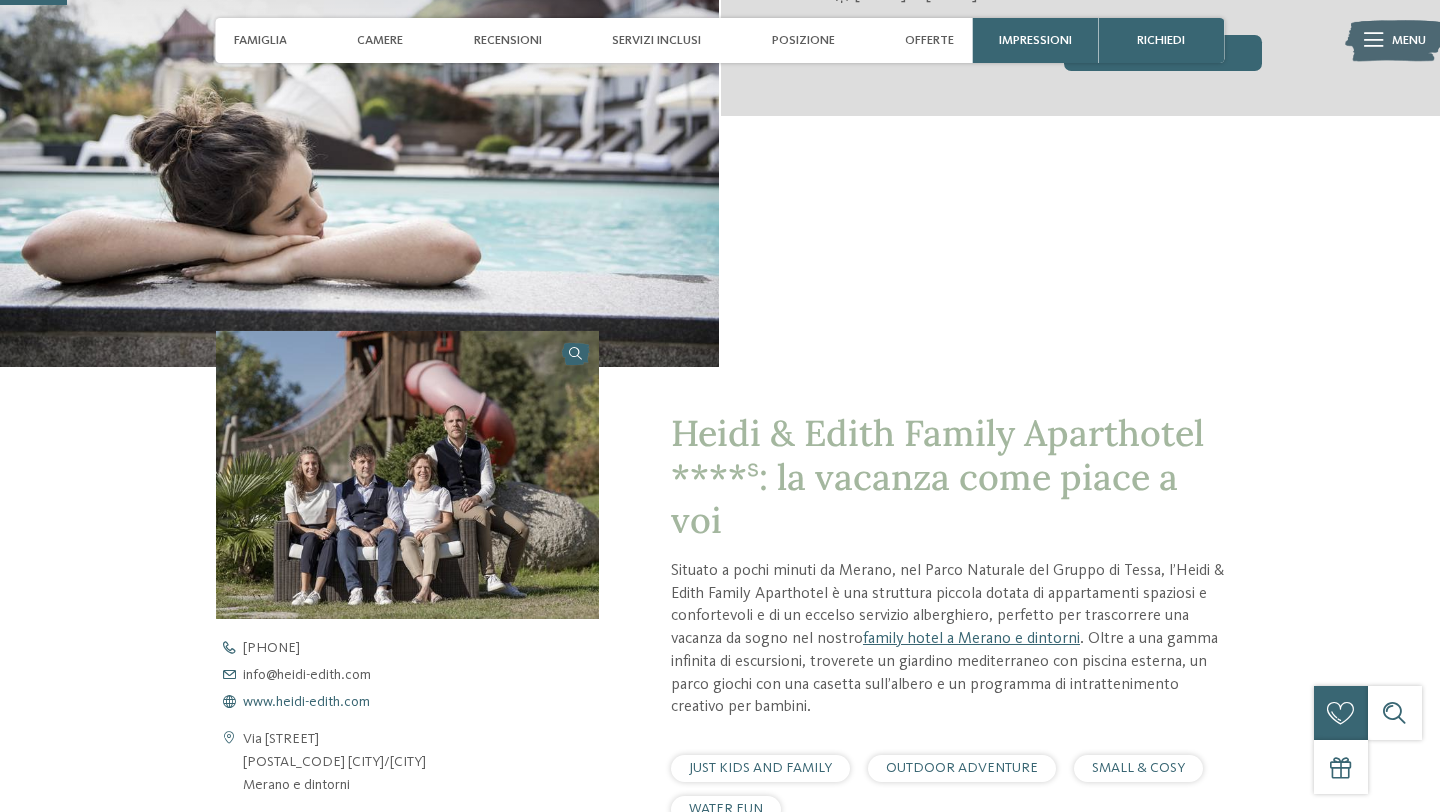 click on "www.heidi-edith.com" at bounding box center (306, 702) 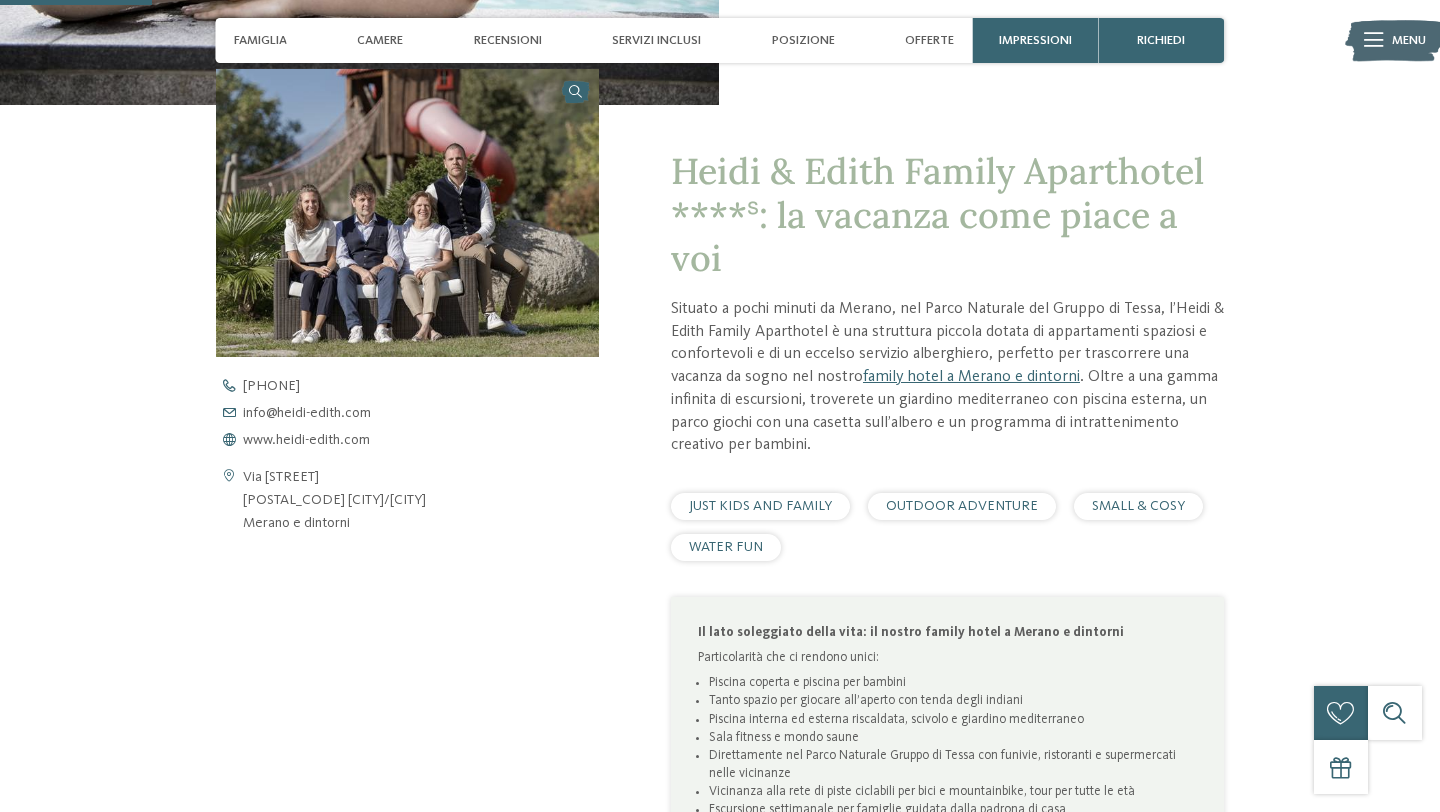 scroll, scrollTop: 0, scrollLeft: 0, axis: both 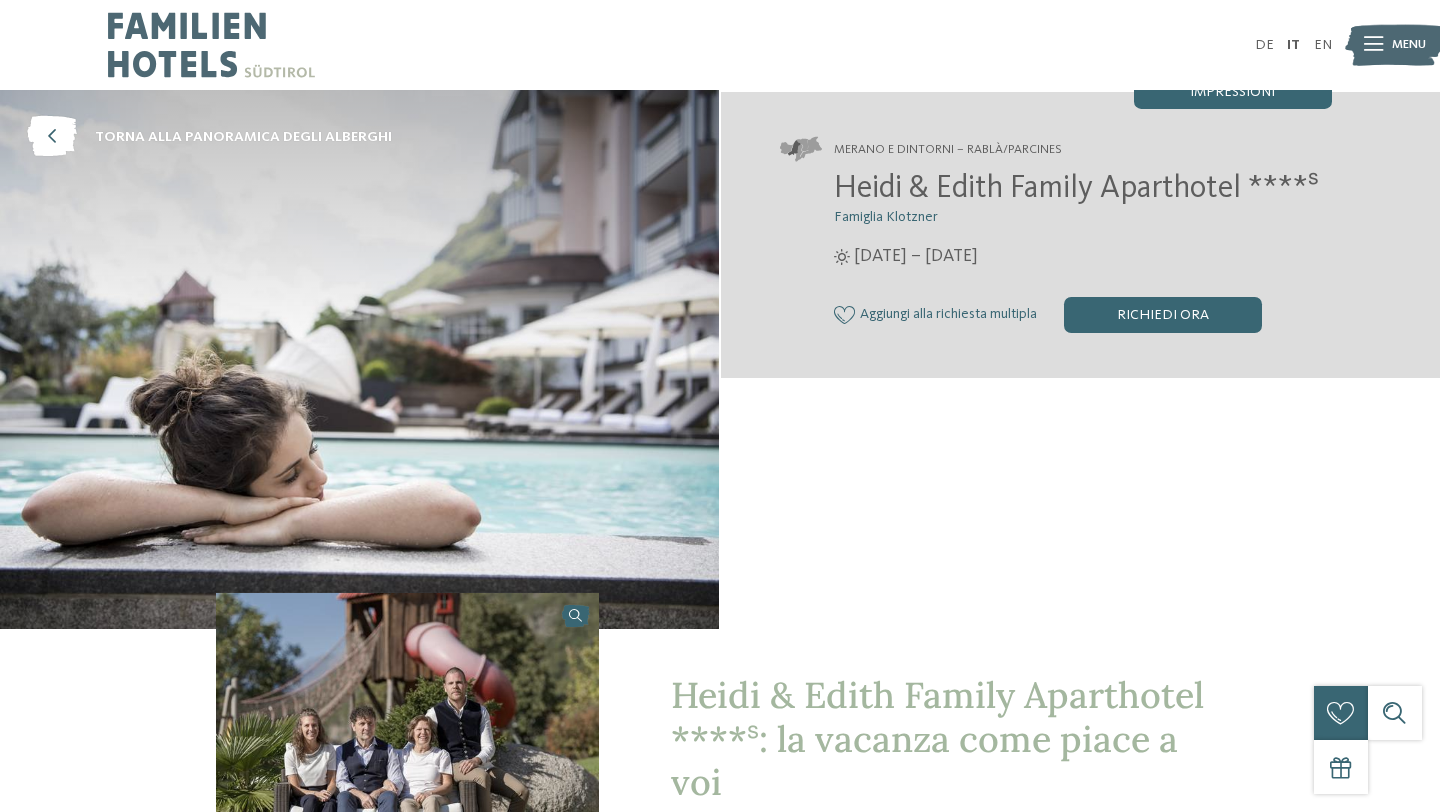 click on "Menu" at bounding box center [1409, 45] 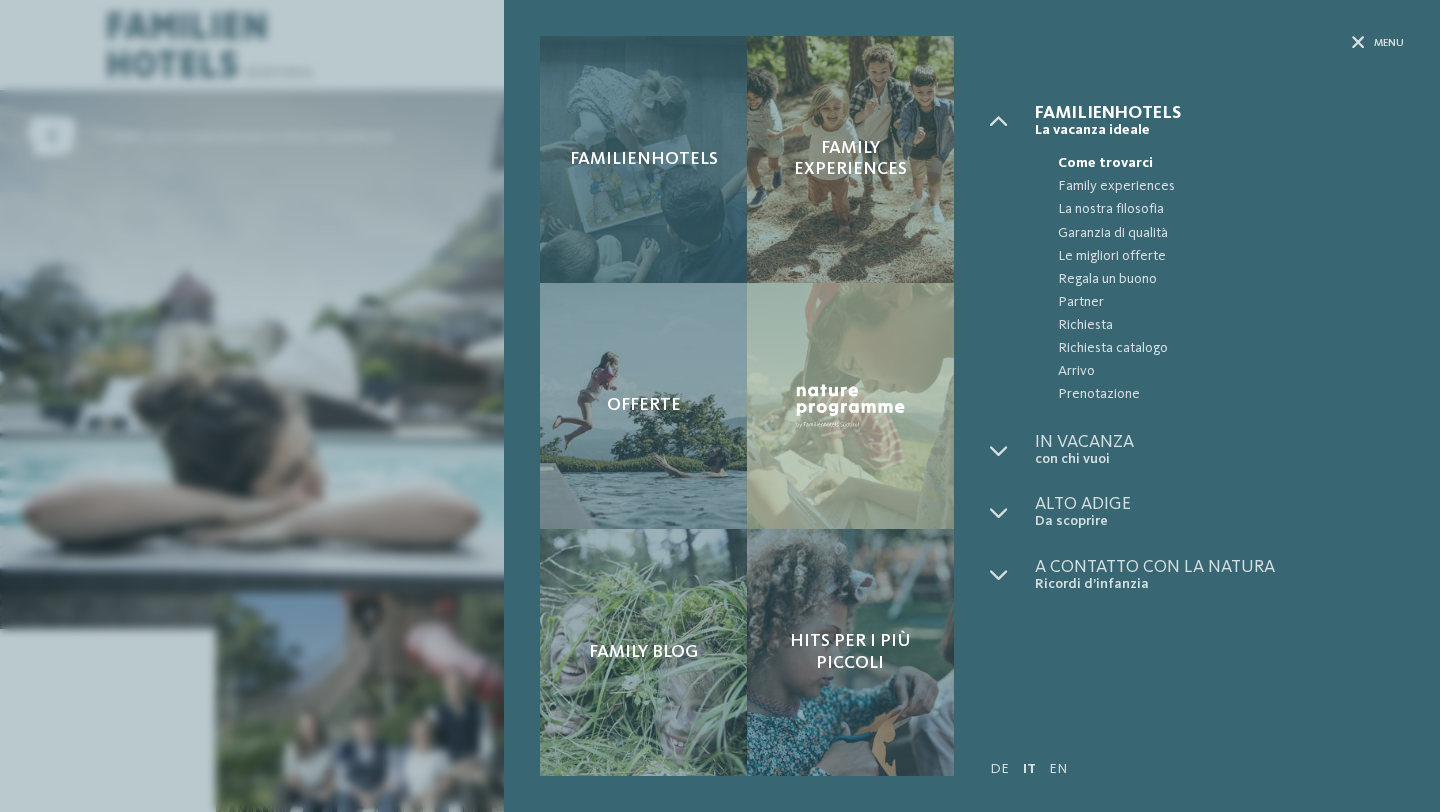 click on "Familienhotels" at bounding box center (643, 159) 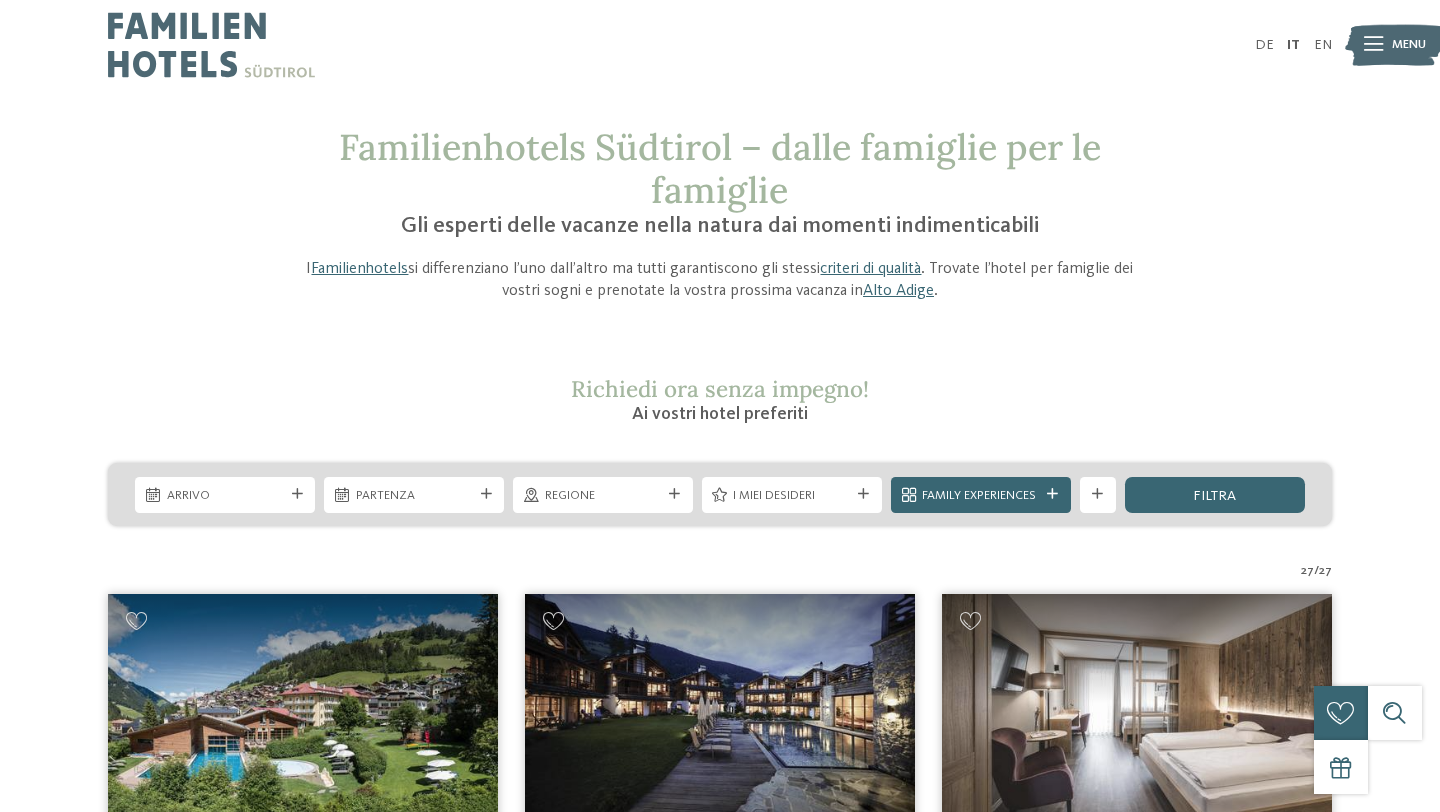 scroll, scrollTop: 0, scrollLeft: 0, axis: both 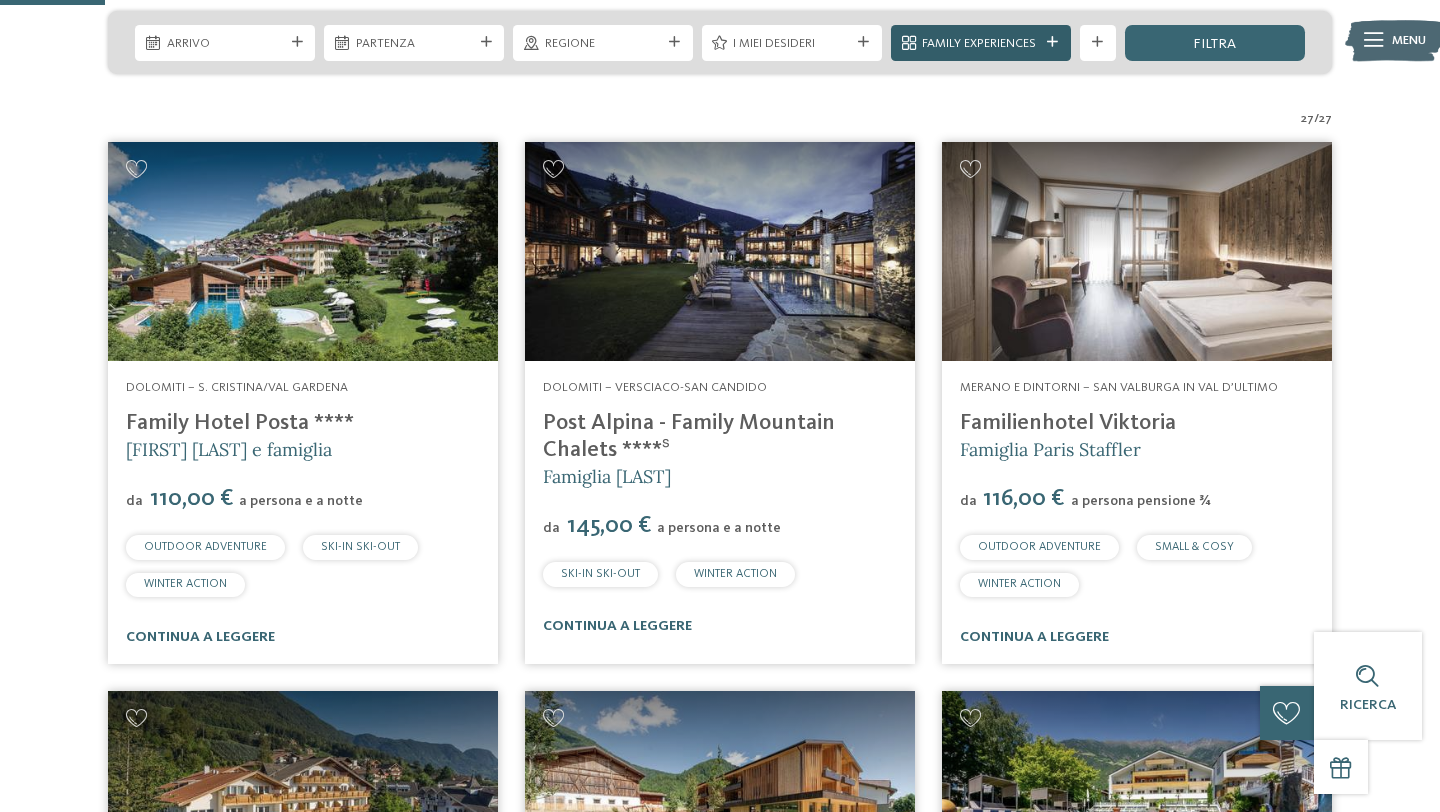 click on "Family Experiences" at bounding box center (980, 44) 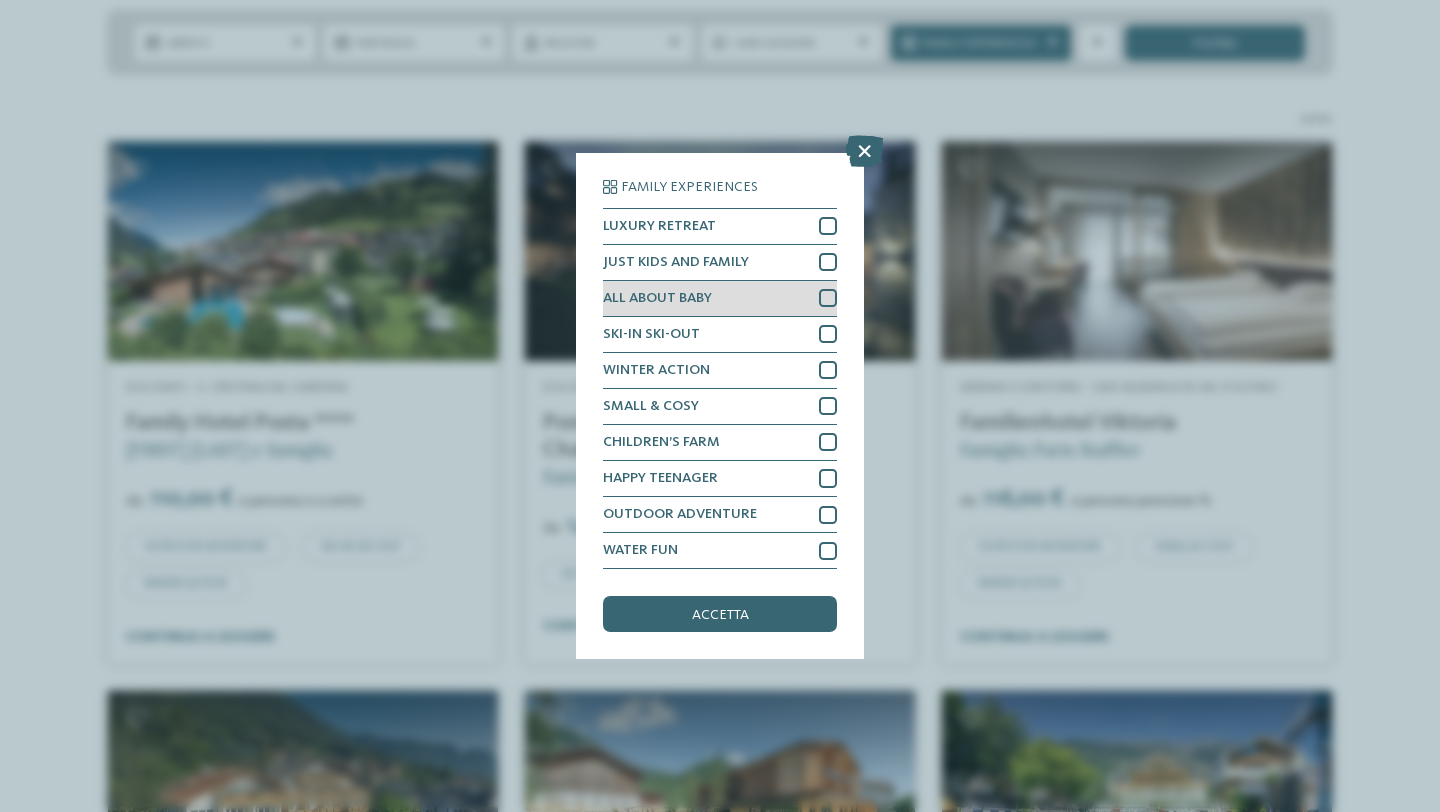 click at bounding box center [828, 298] 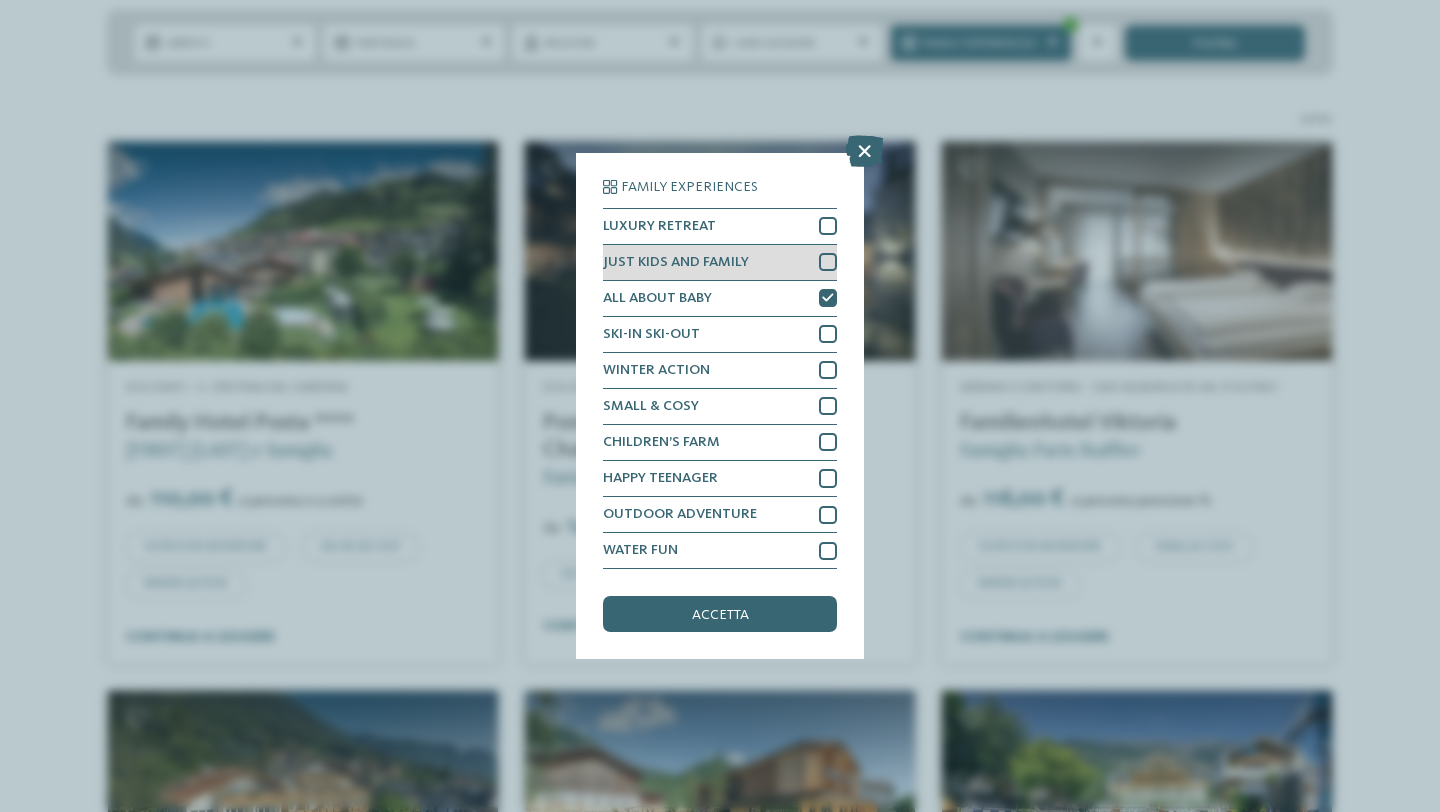 click at bounding box center (828, 262) 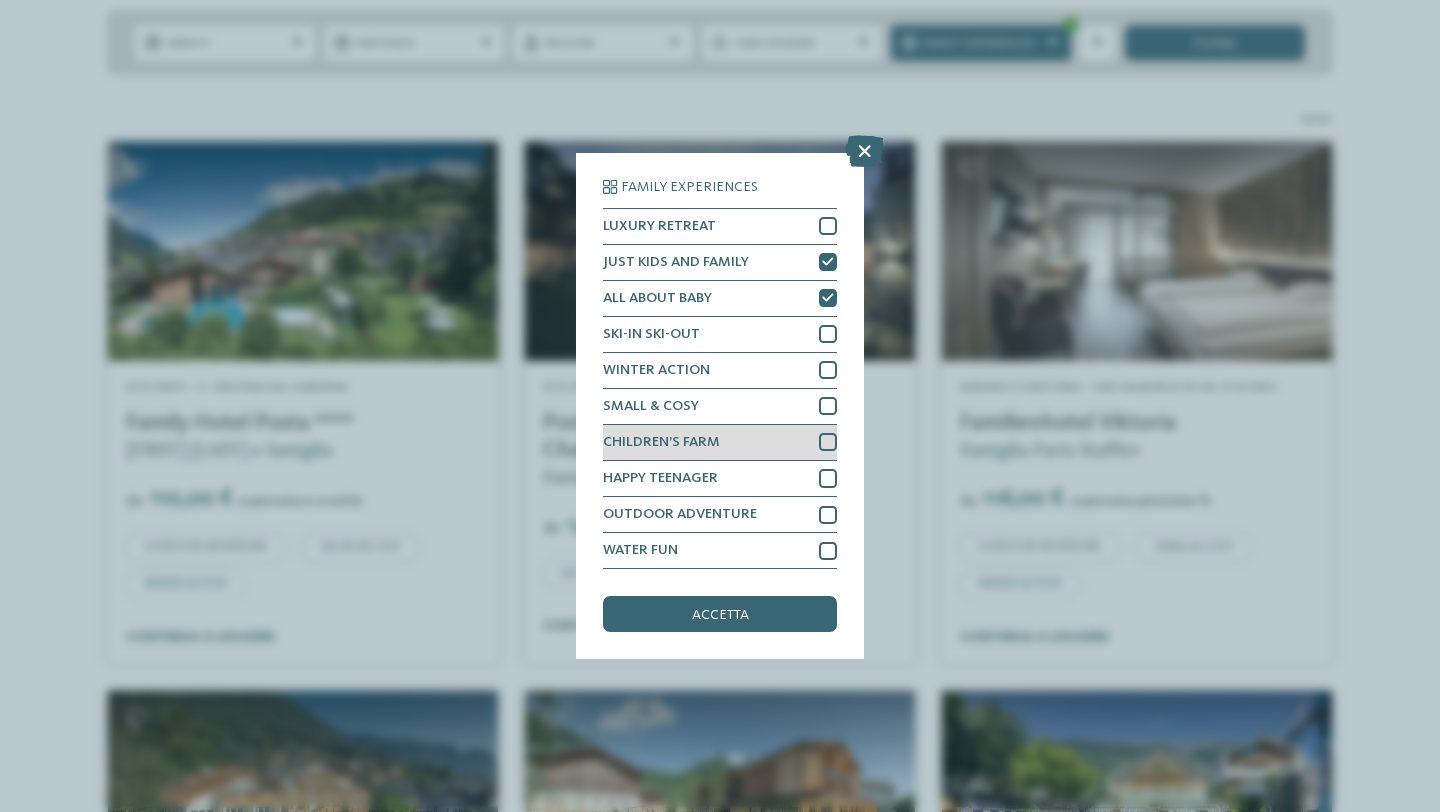 click on "CHILDREN’S FARM" at bounding box center (720, 443) 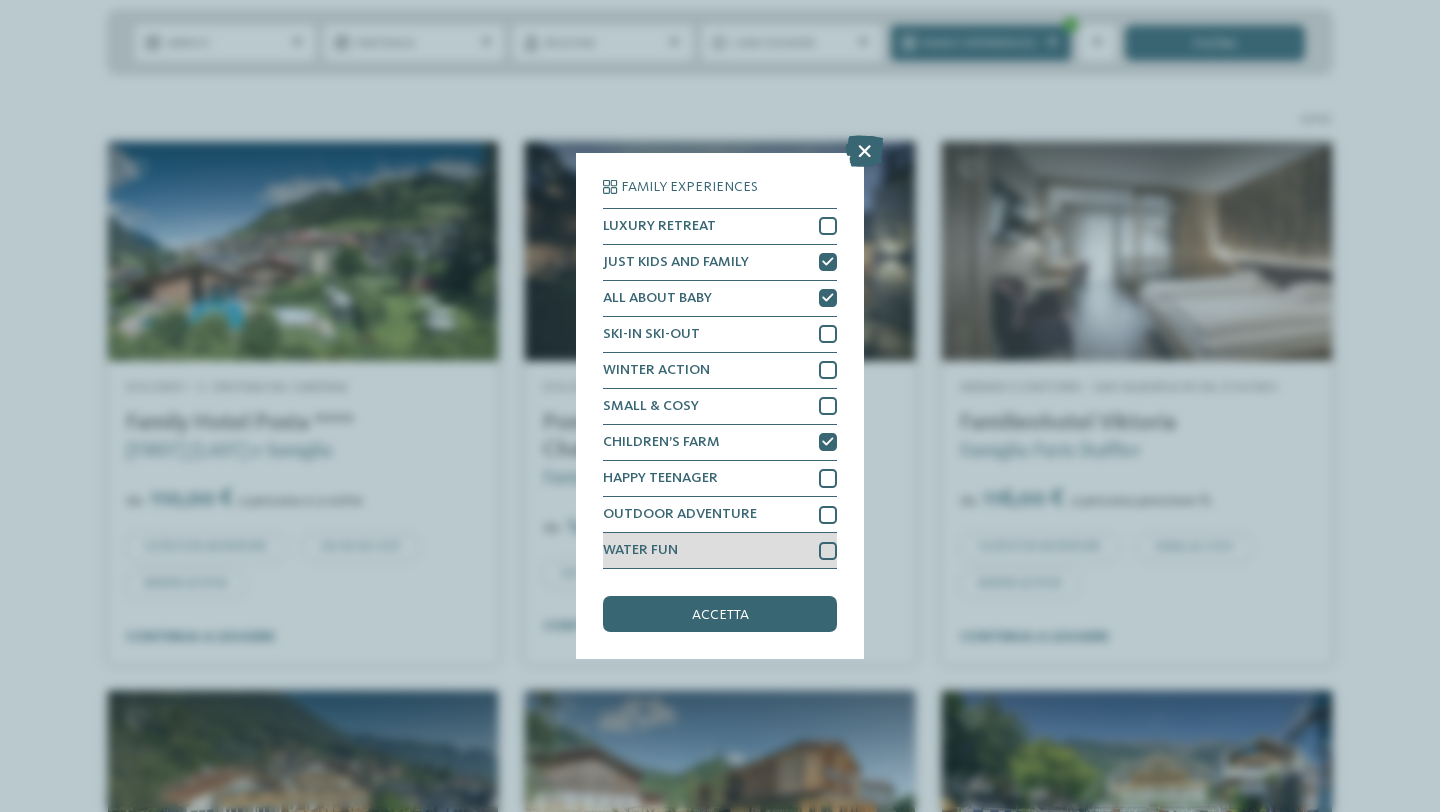 click on "WATER FUN" at bounding box center [720, 551] 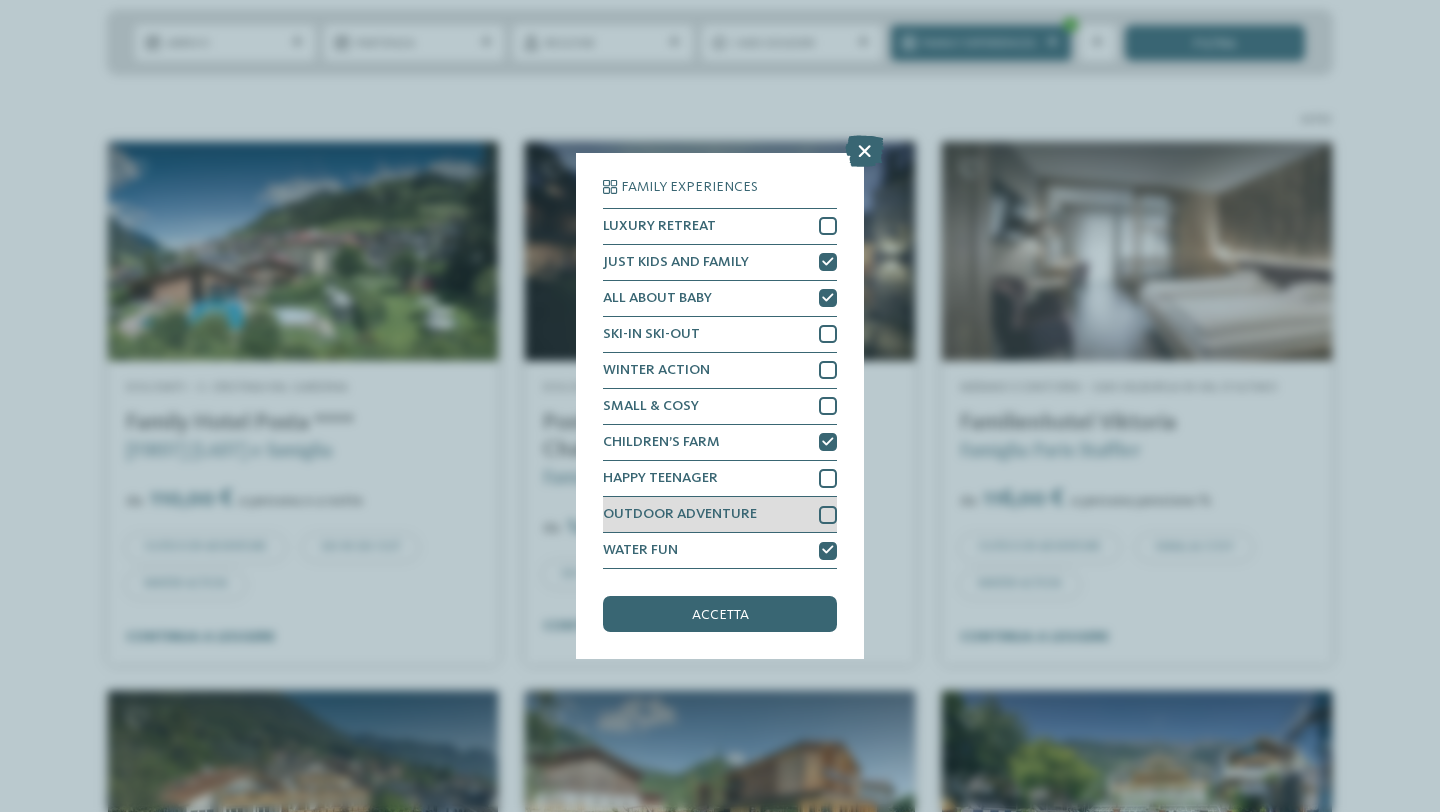click on "OUTDOOR ADVENTURE" at bounding box center [720, 515] 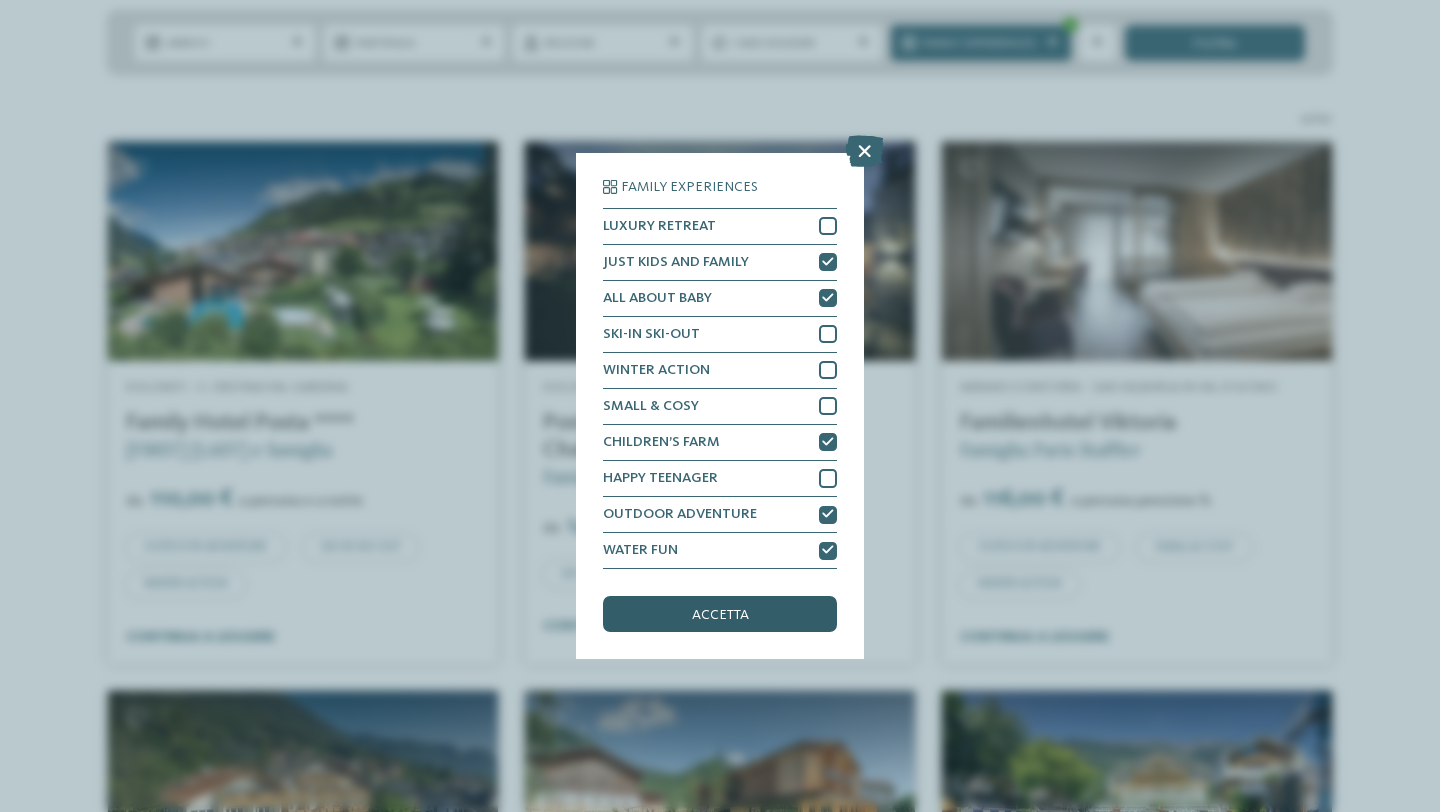 click on "accetta" at bounding box center (720, 615) 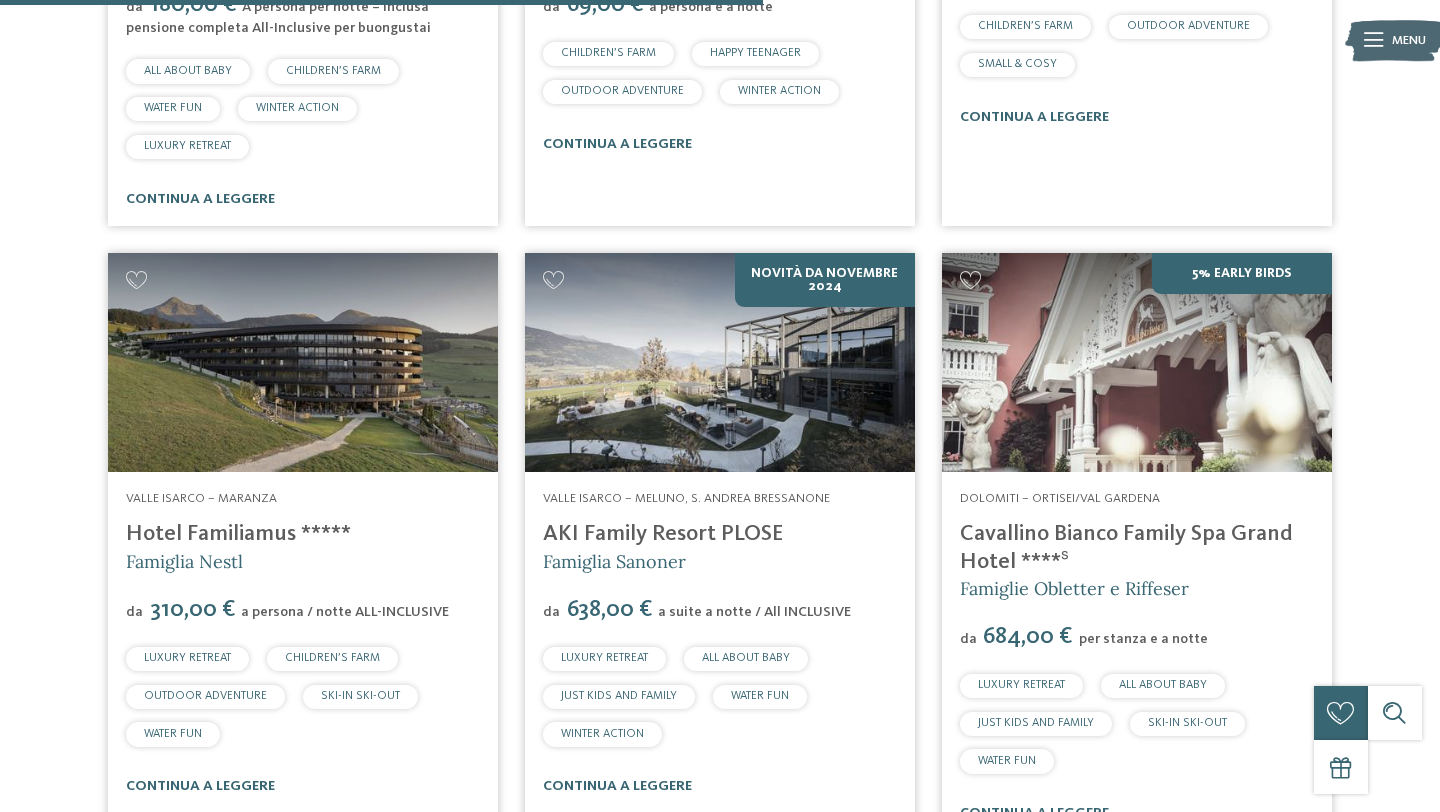 scroll, scrollTop: 3358, scrollLeft: 0, axis: vertical 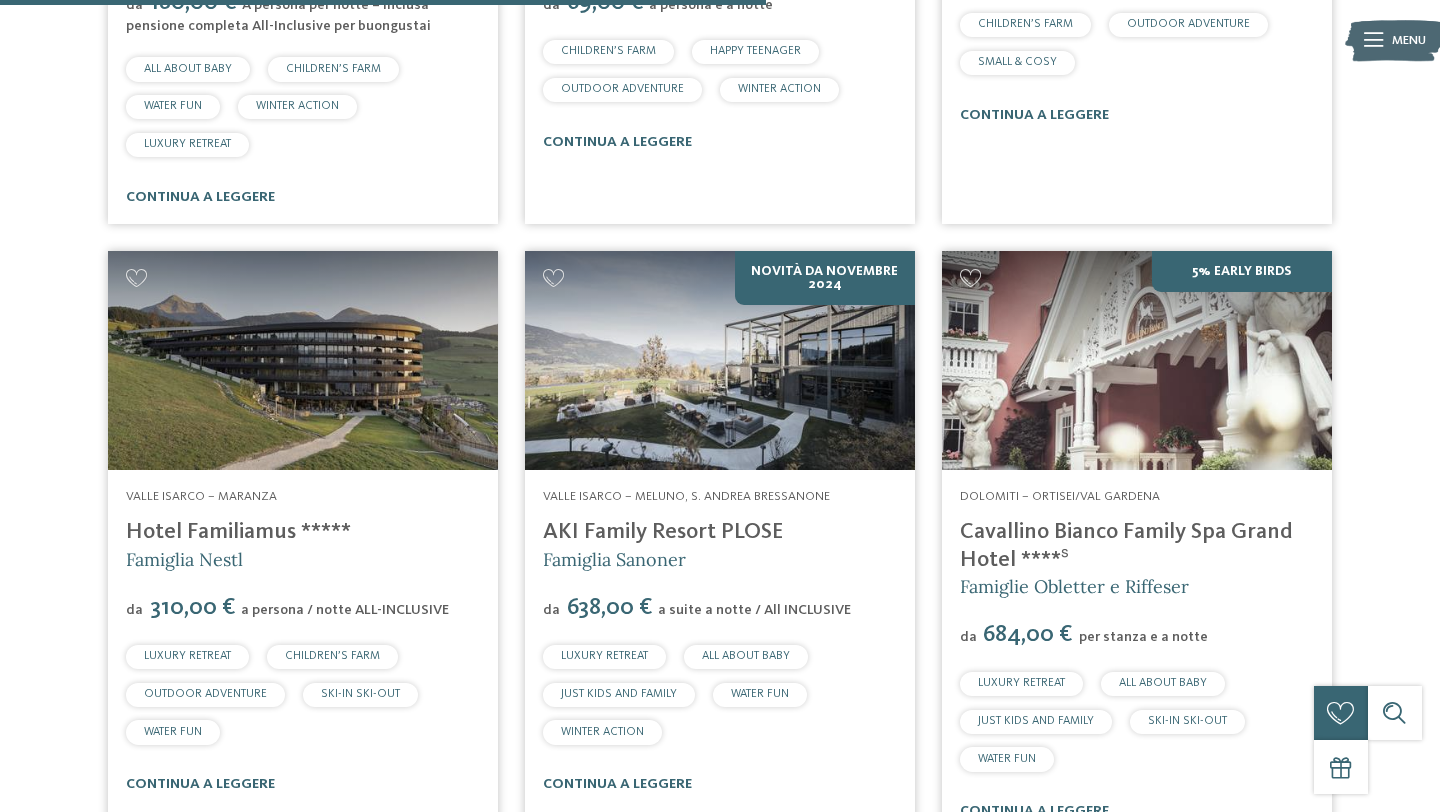 click at bounding box center (303, 360) 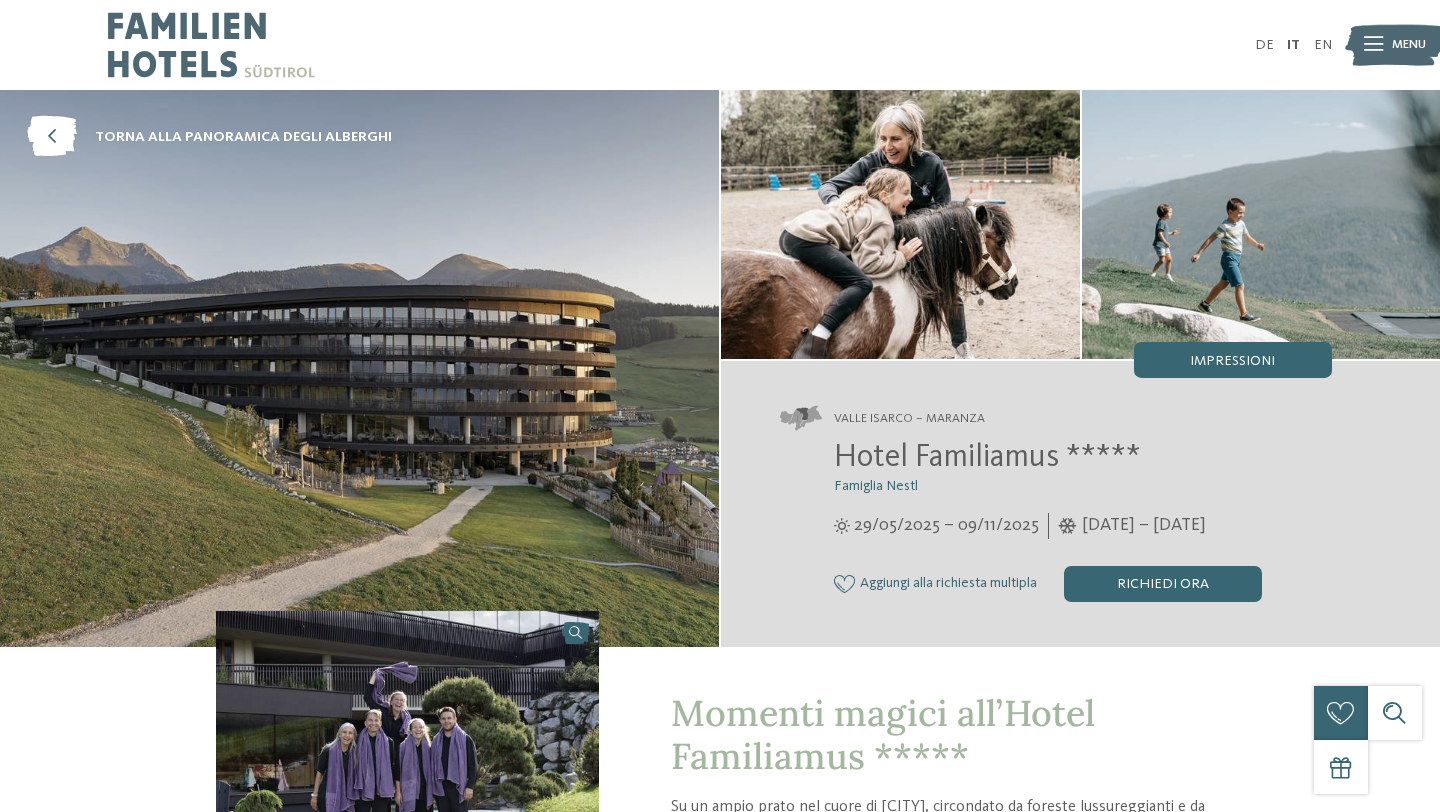 scroll, scrollTop: 0, scrollLeft: 0, axis: both 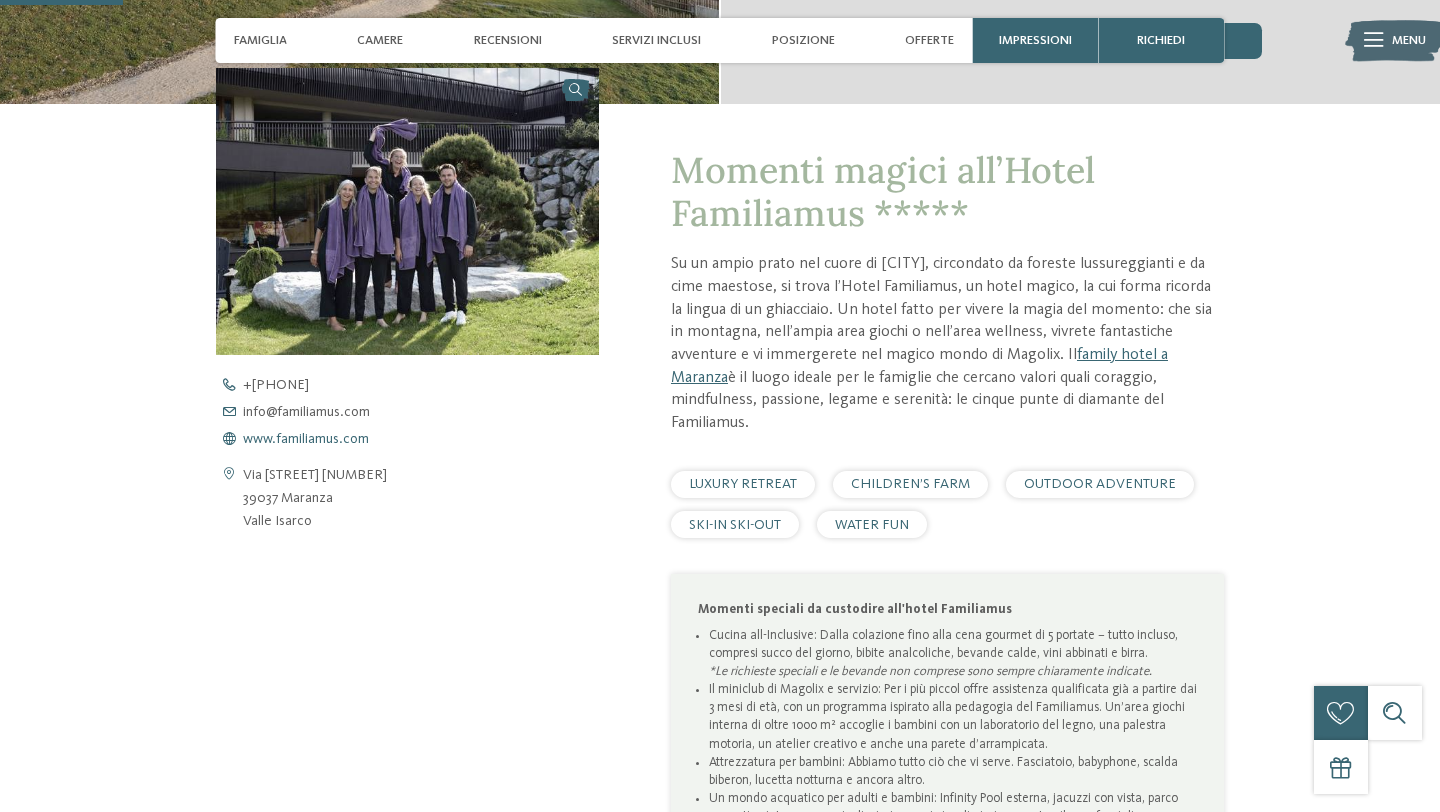 click on "www.familiamus.com" at bounding box center [306, 439] 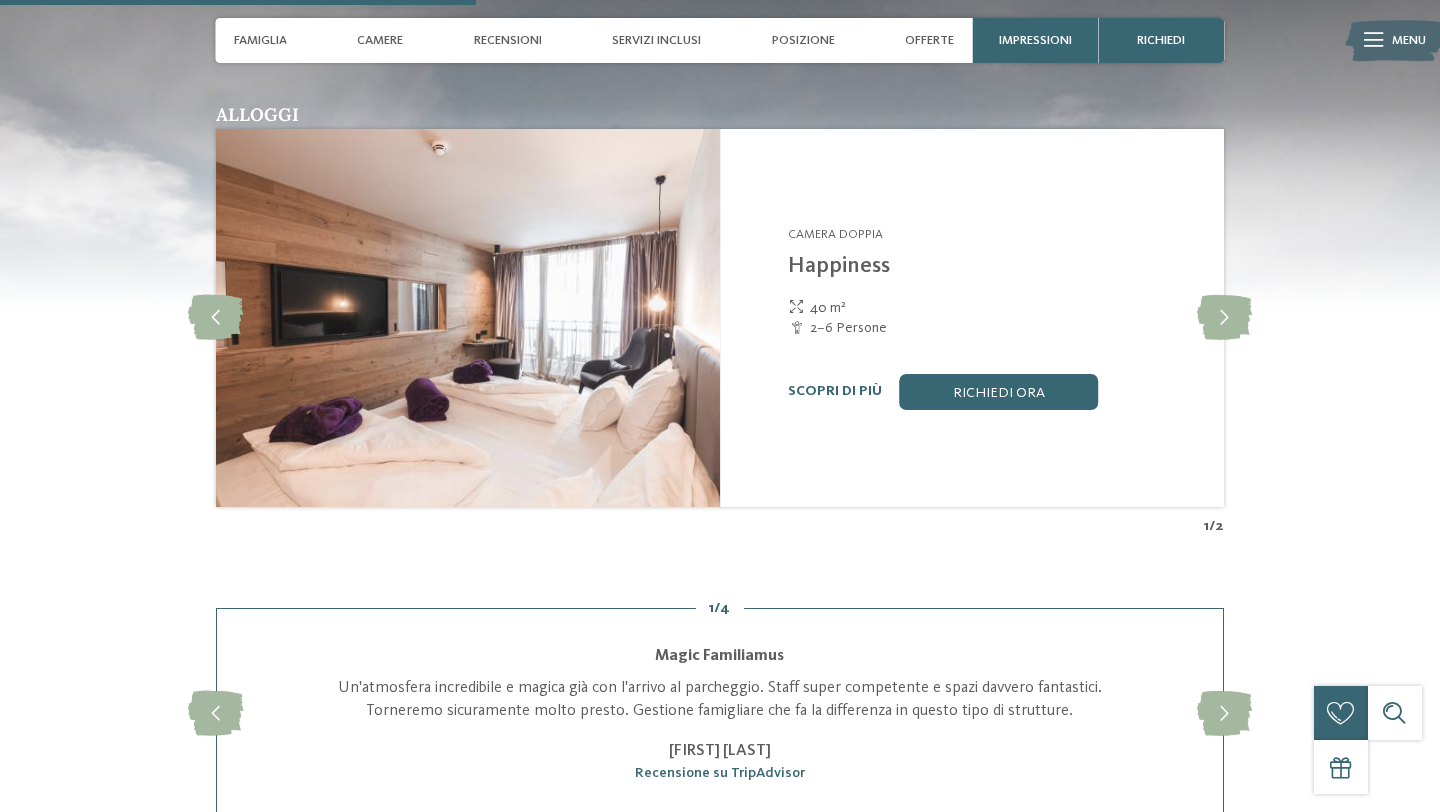 scroll, scrollTop: 2107, scrollLeft: 0, axis: vertical 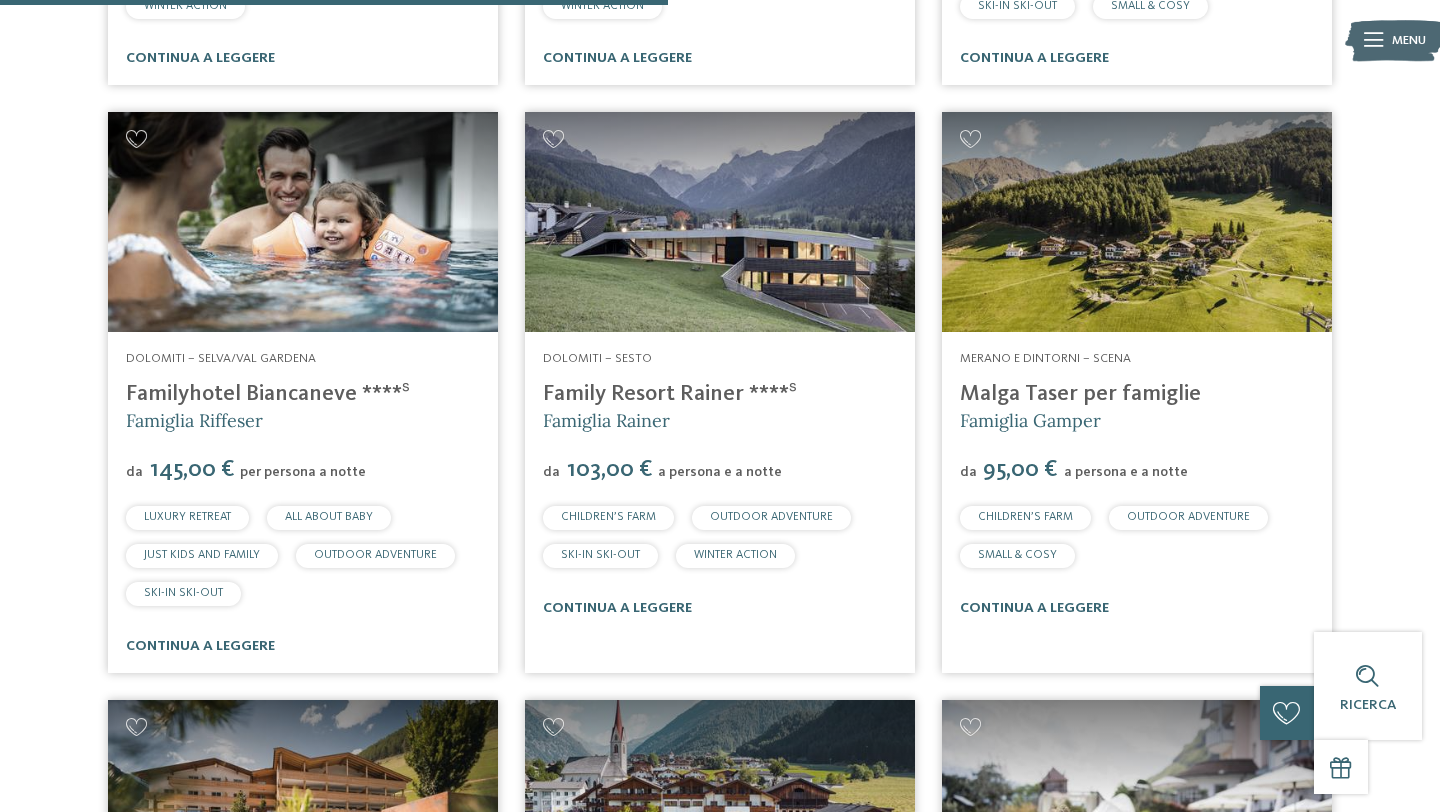 click at bounding box center [303, 221] 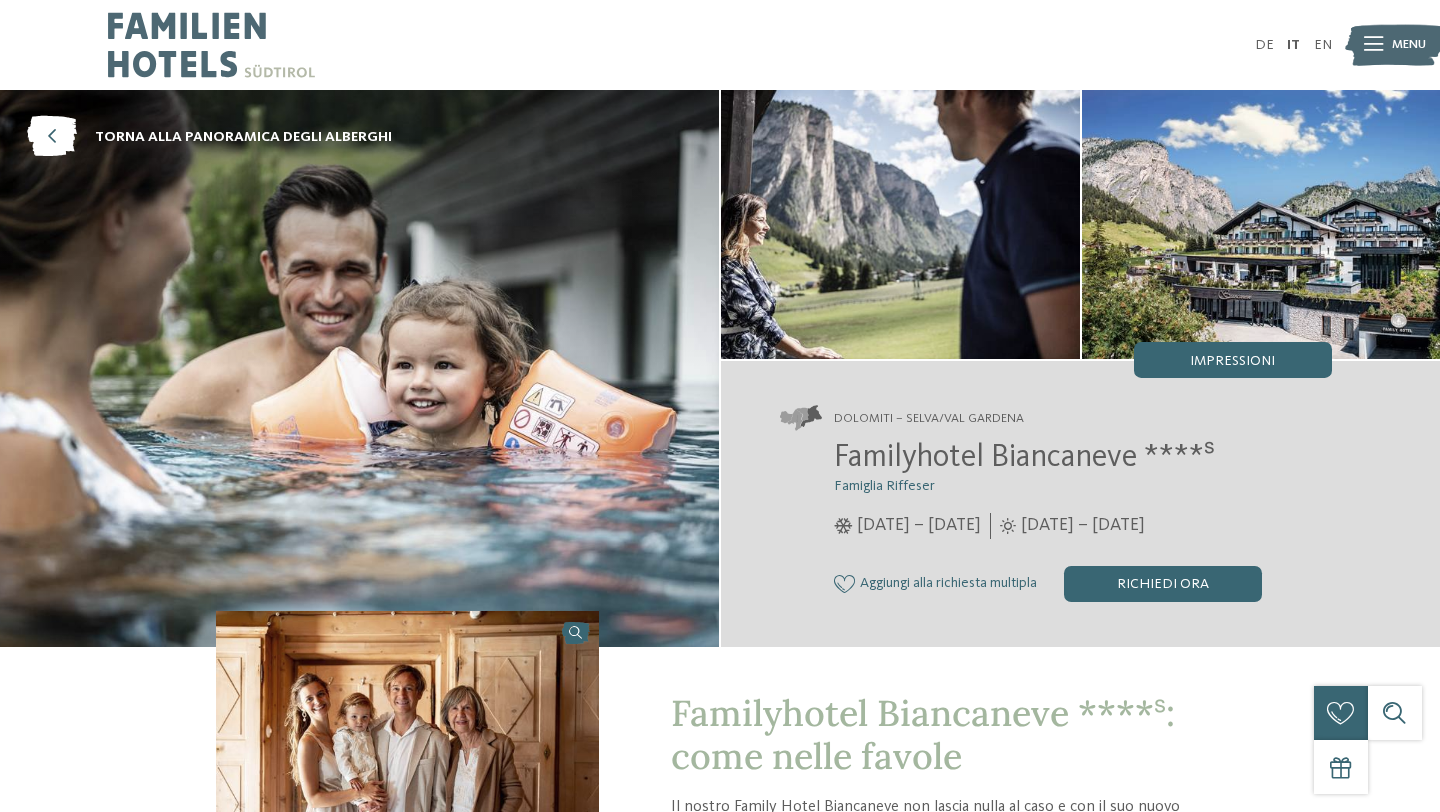 scroll, scrollTop: 0, scrollLeft: 0, axis: both 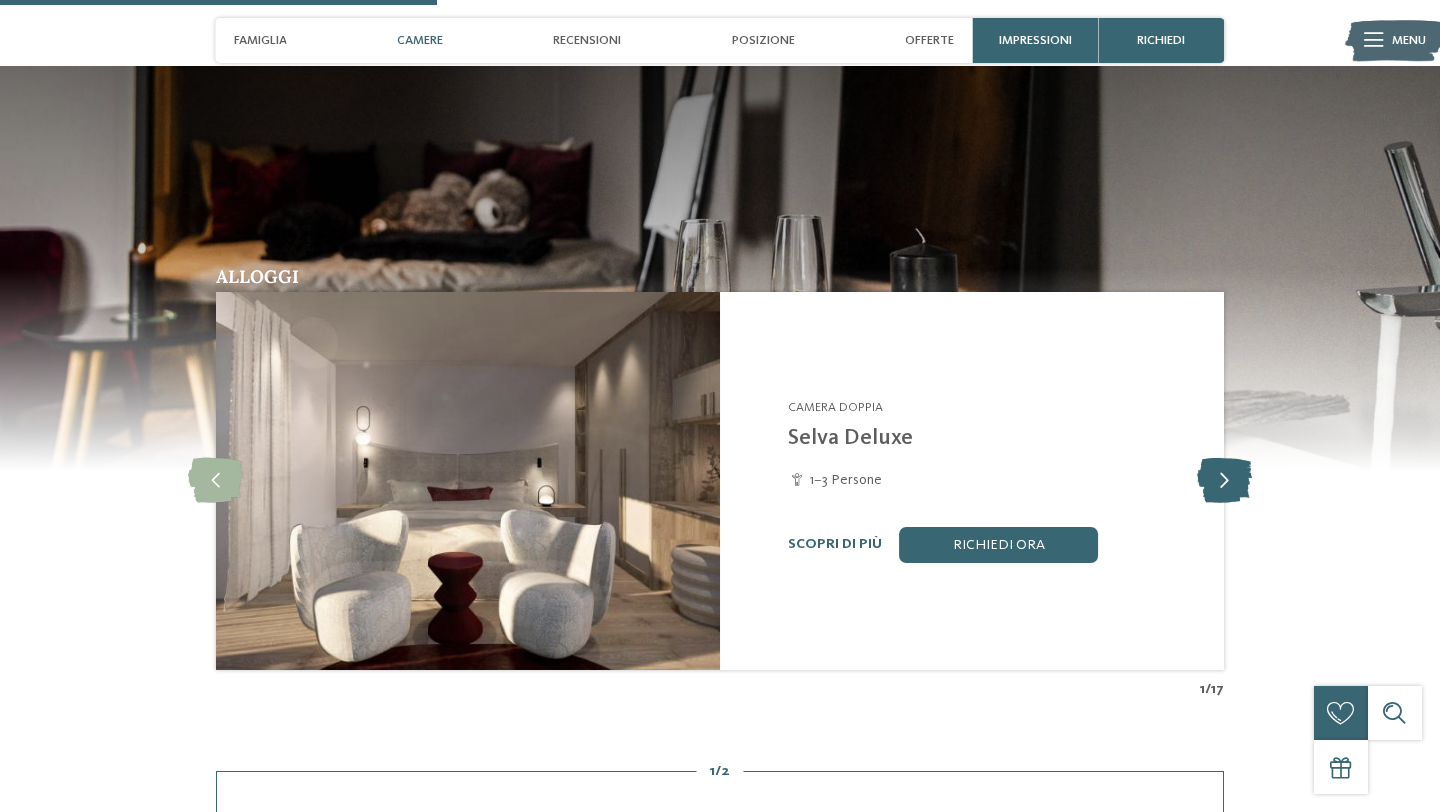 click at bounding box center (1224, 480) 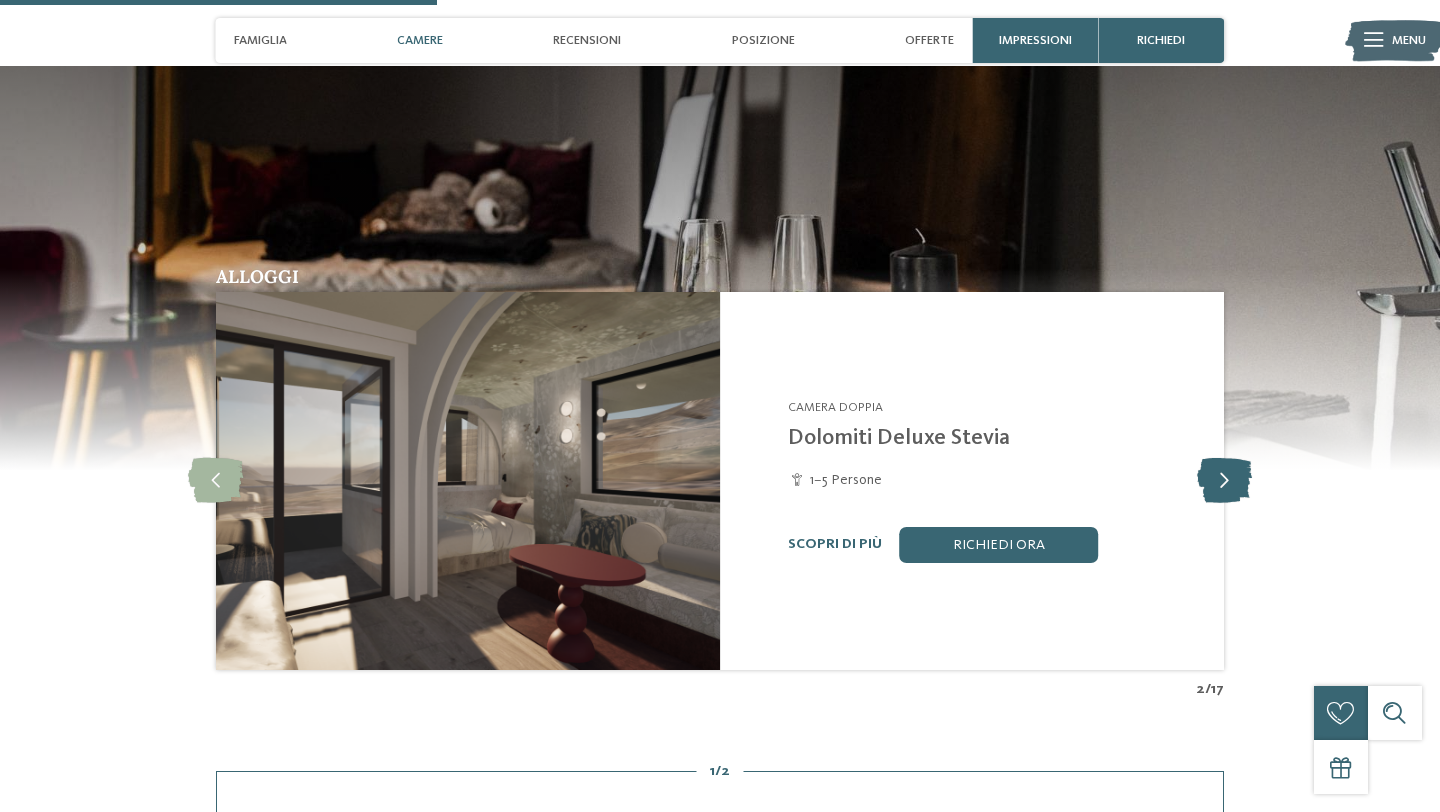 click at bounding box center (1224, 480) 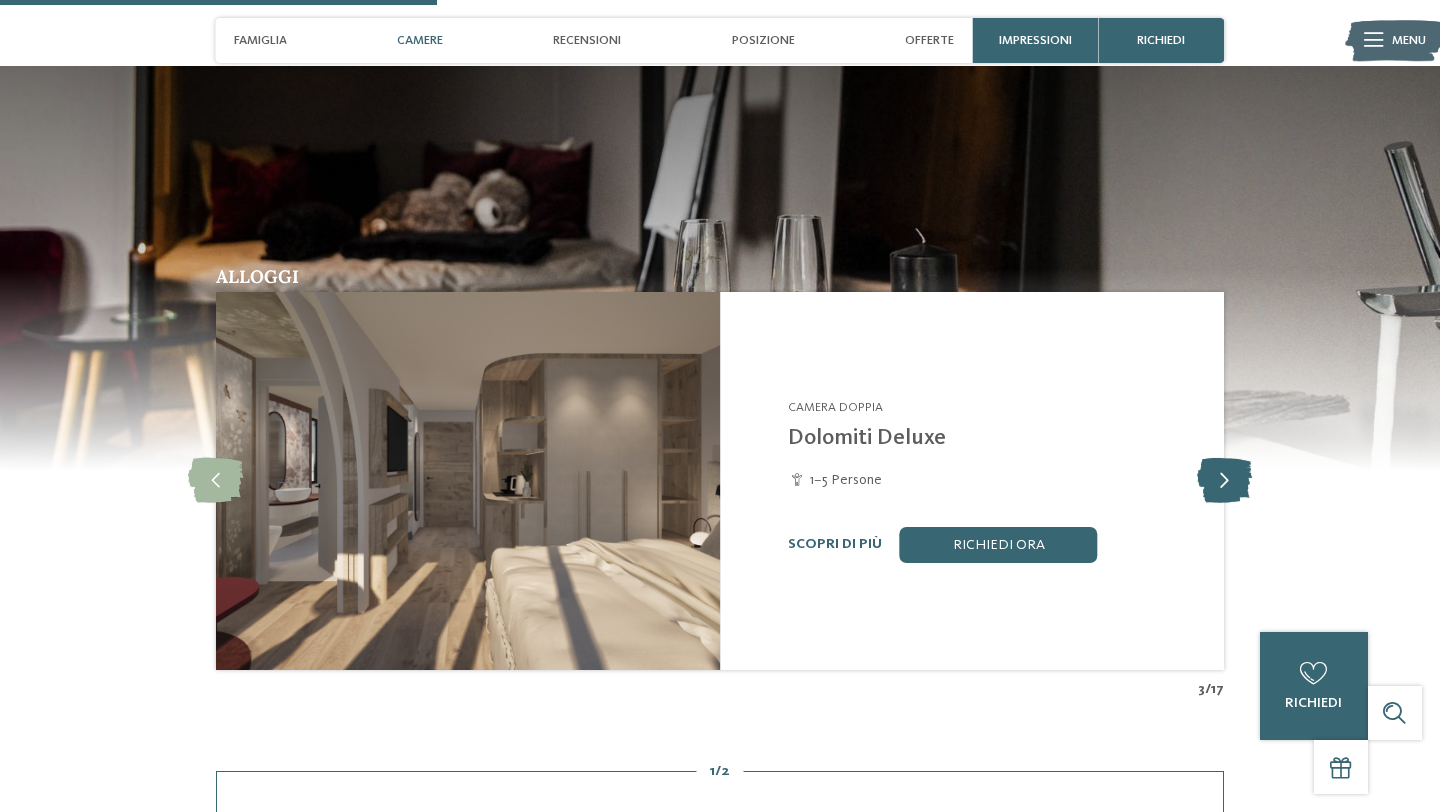 click at bounding box center [1224, 480] 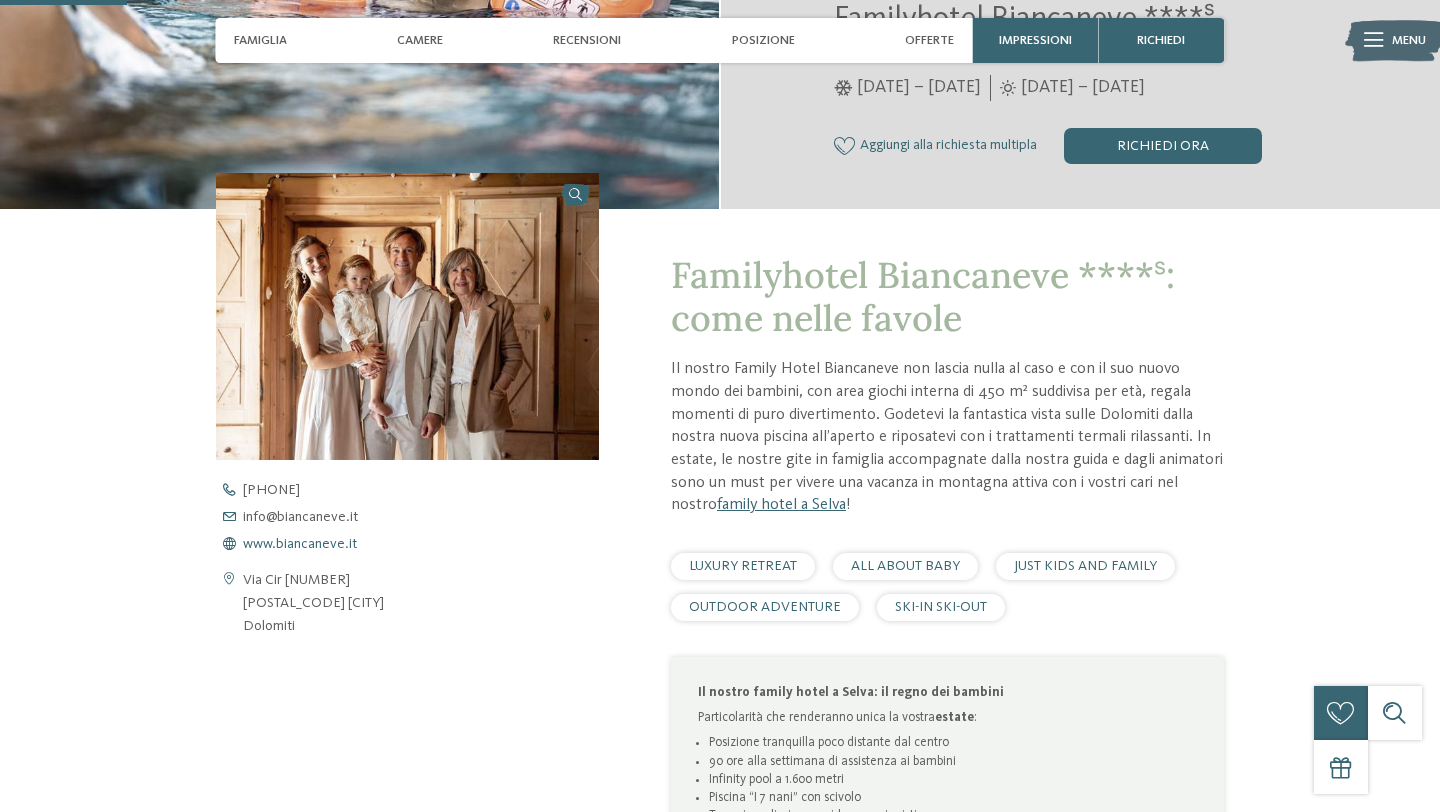 scroll, scrollTop: 441, scrollLeft: 0, axis: vertical 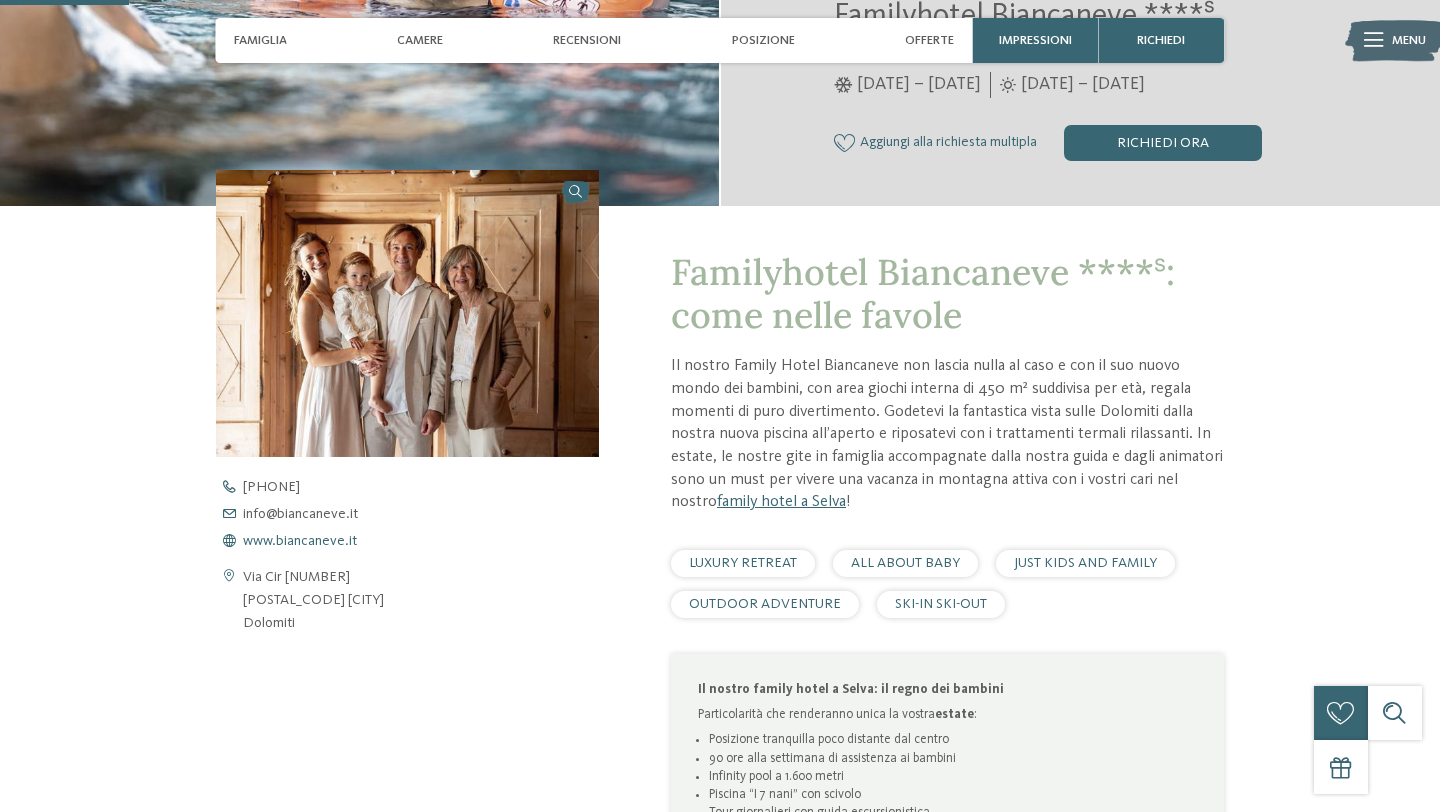 click on "www.biancaneve.it" at bounding box center [300, 541] 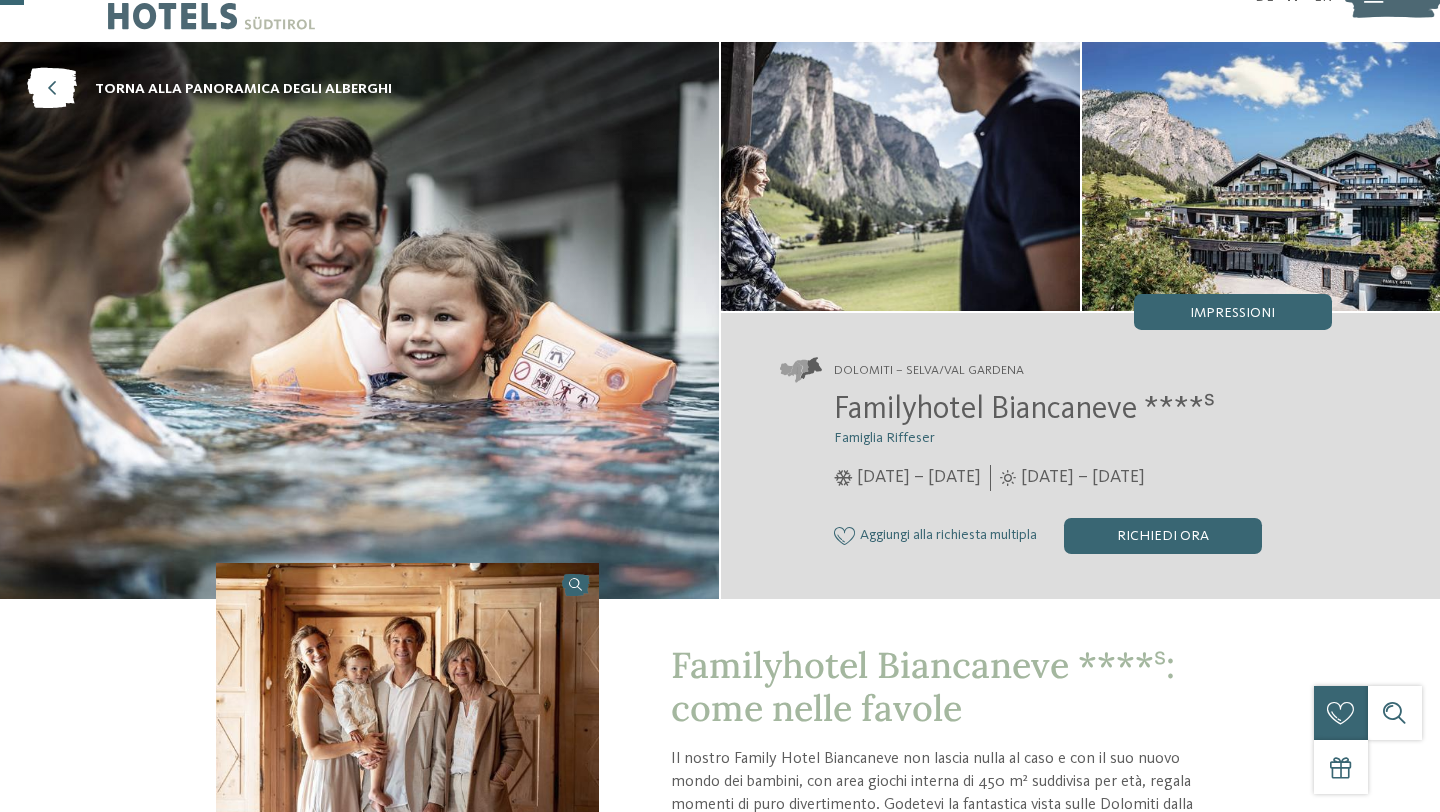 scroll, scrollTop: 0, scrollLeft: 0, axis: both 